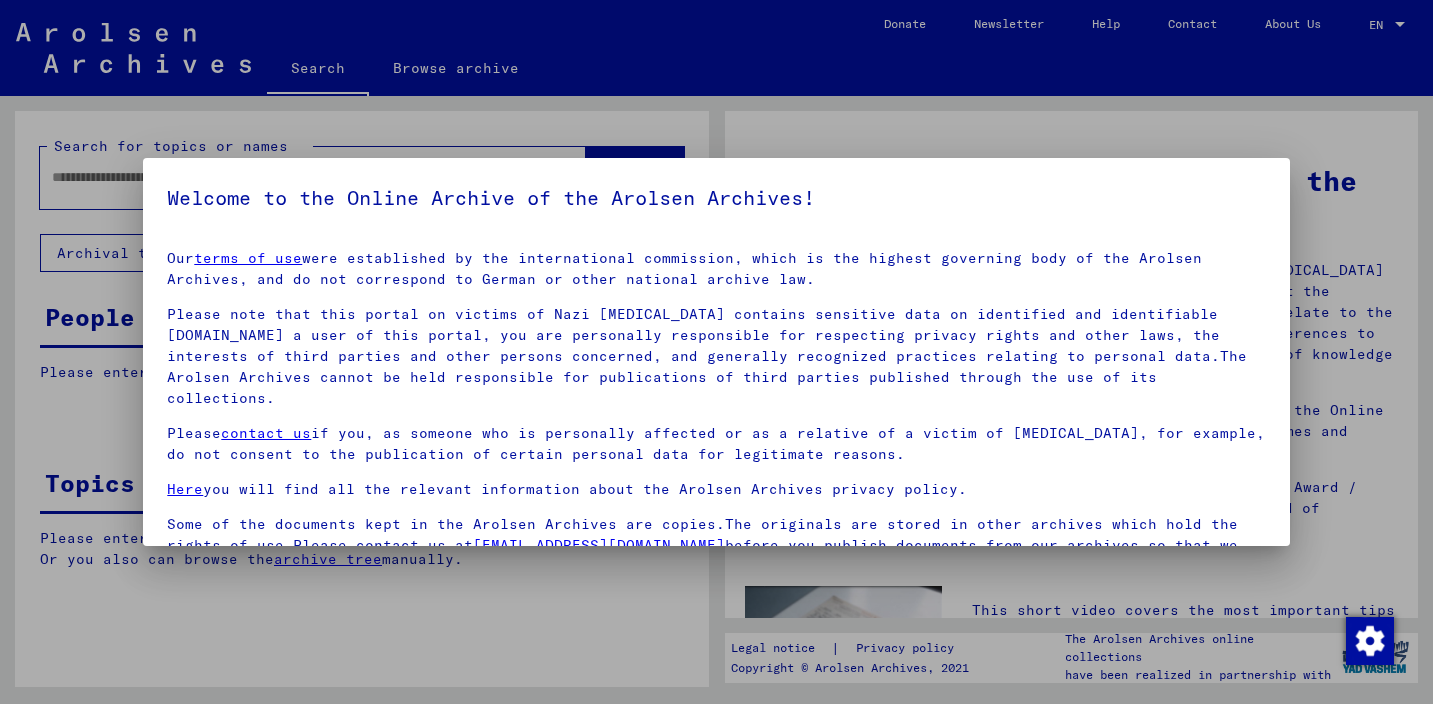 scroll, scrollTop: 0, scrollLeft: 0, axis: both 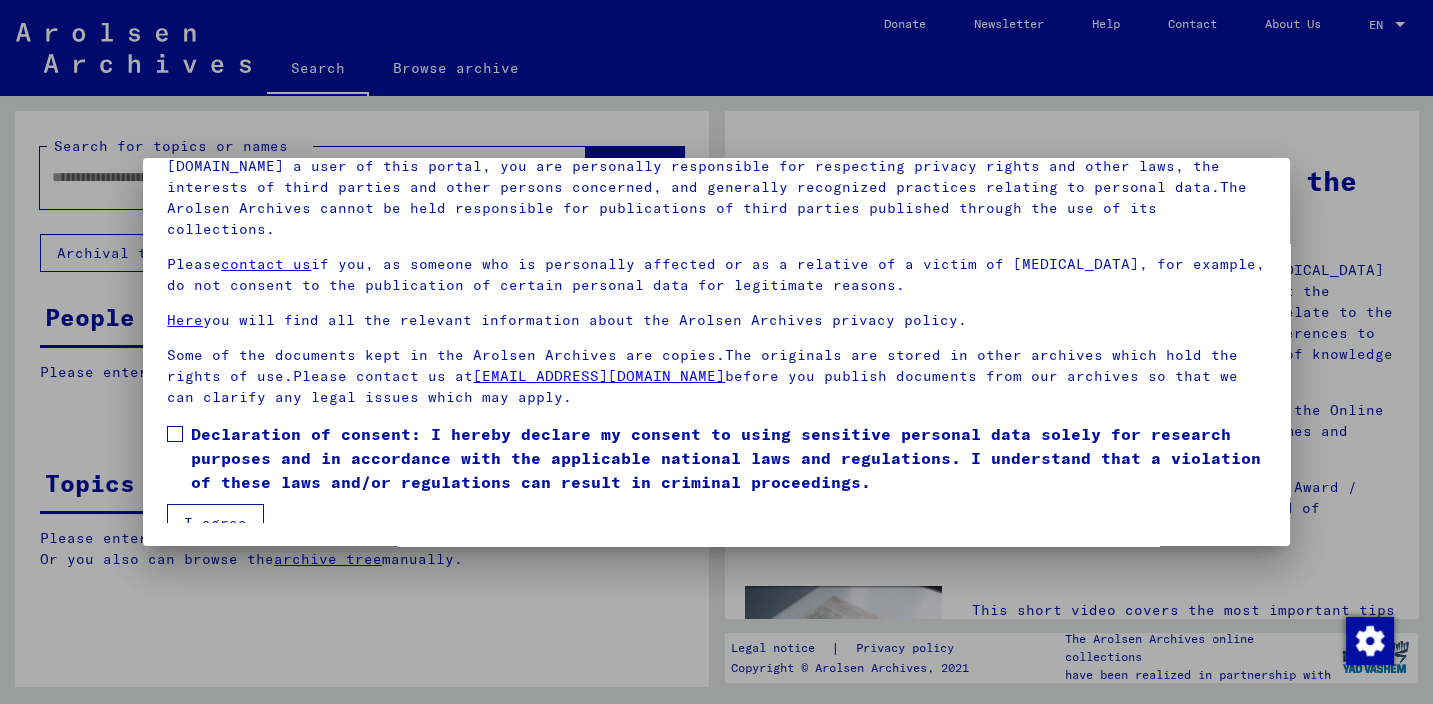 click at bounding box center [175, 434] 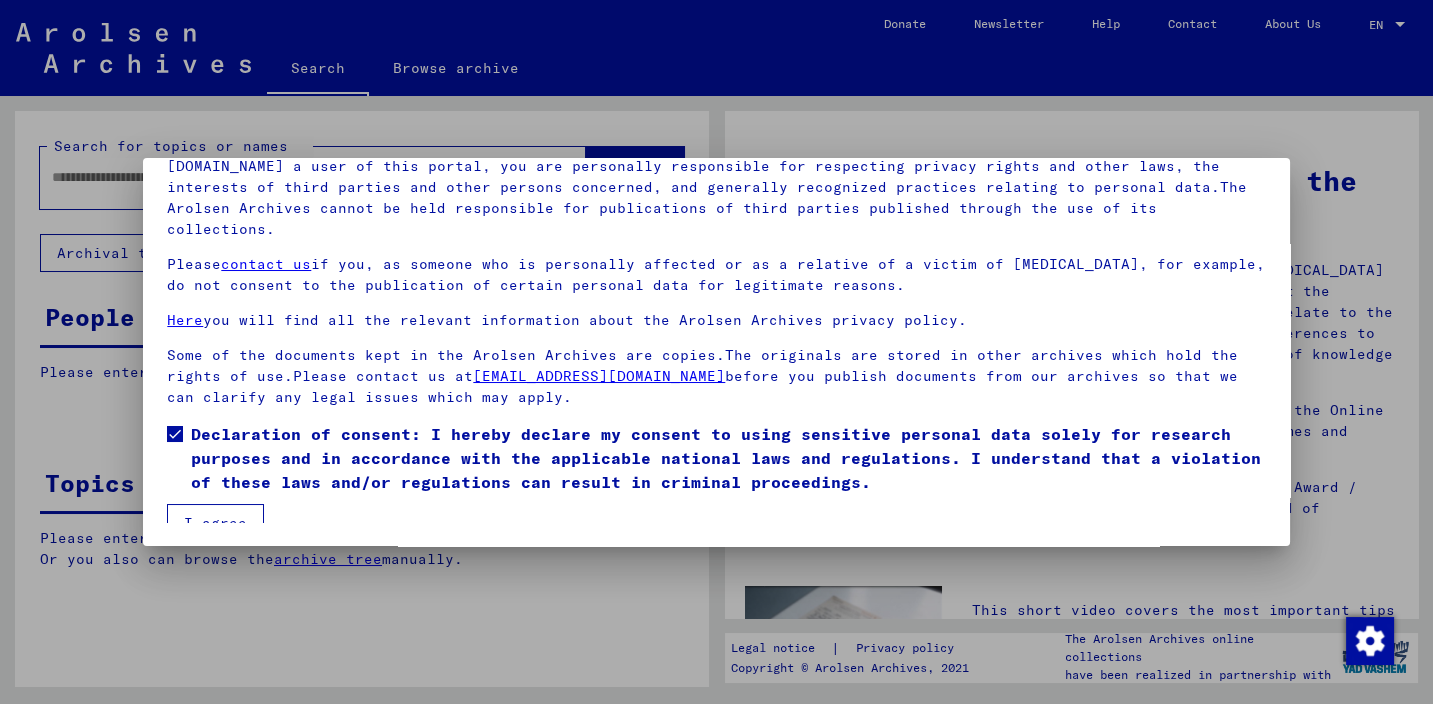 click on "I agree" at bounding box center [215, 523] 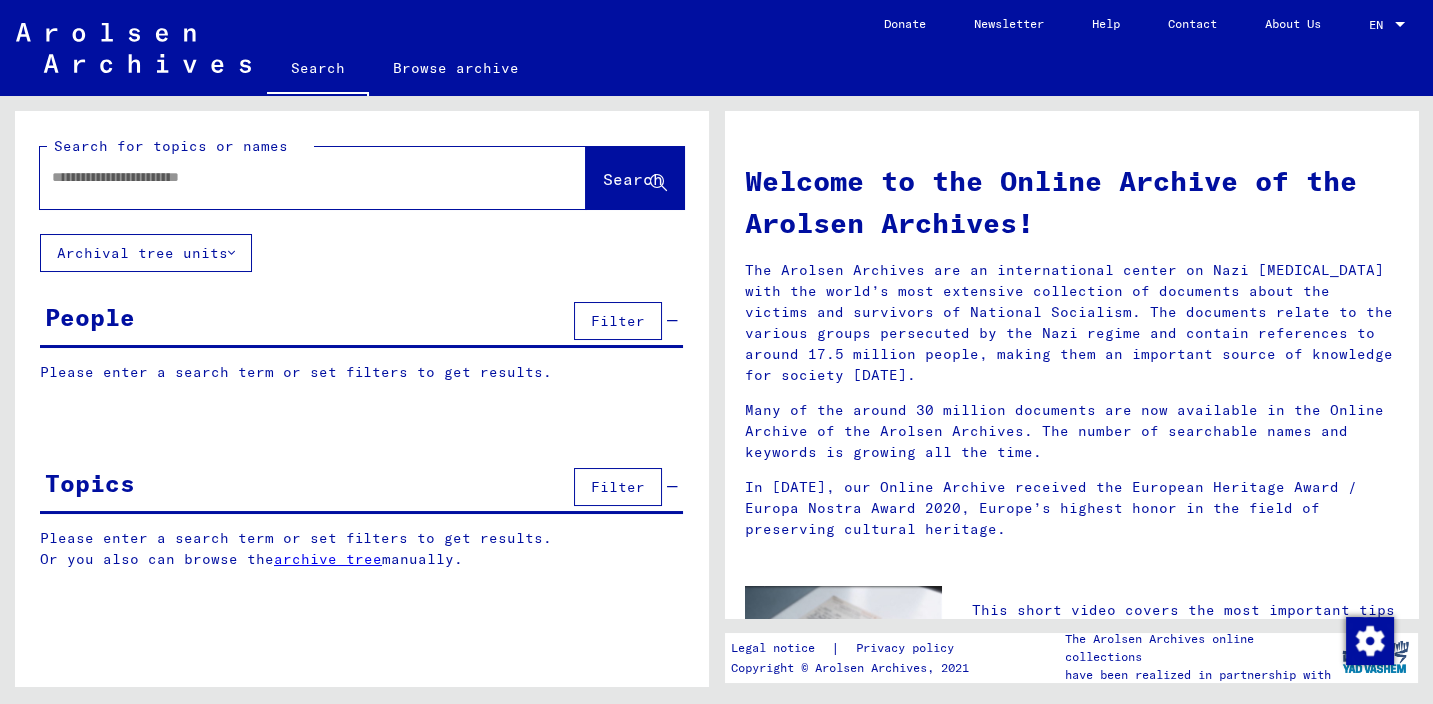 click on "Search for topics or names" 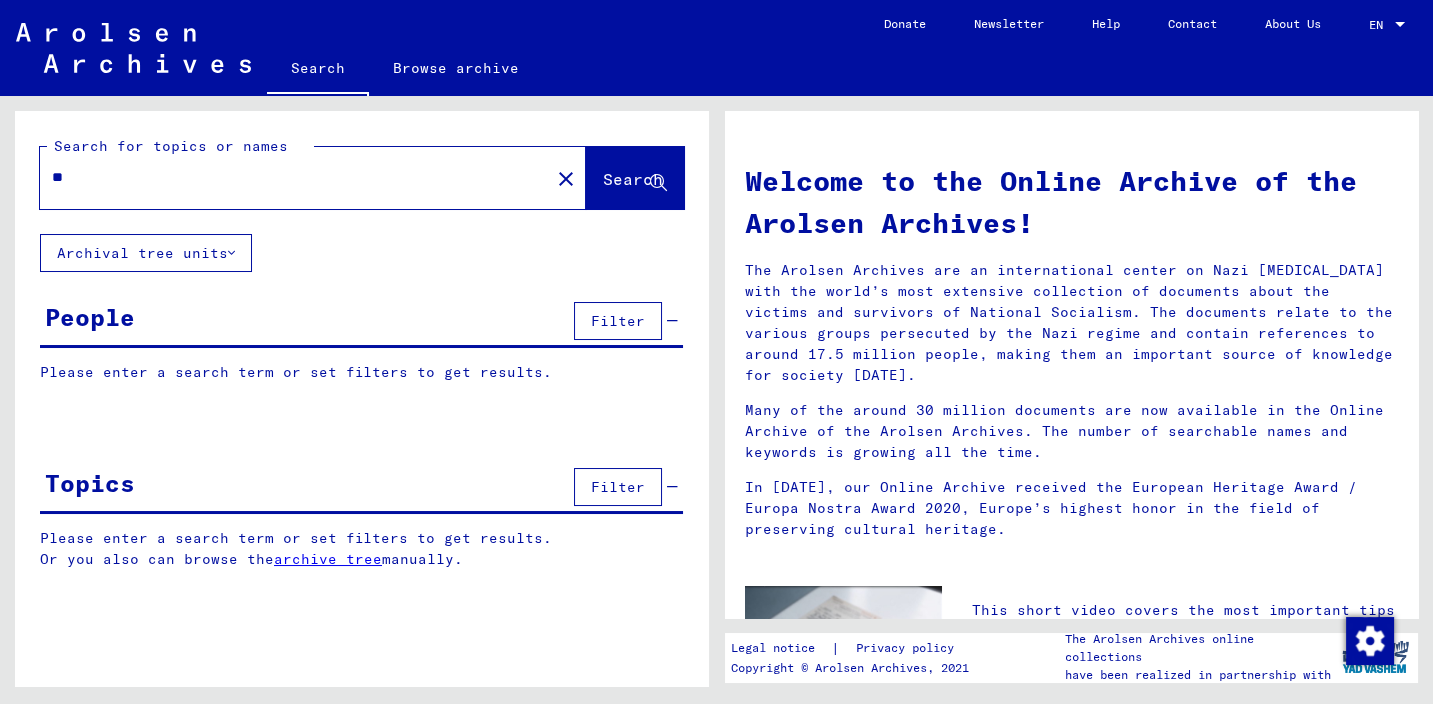 type on "*" 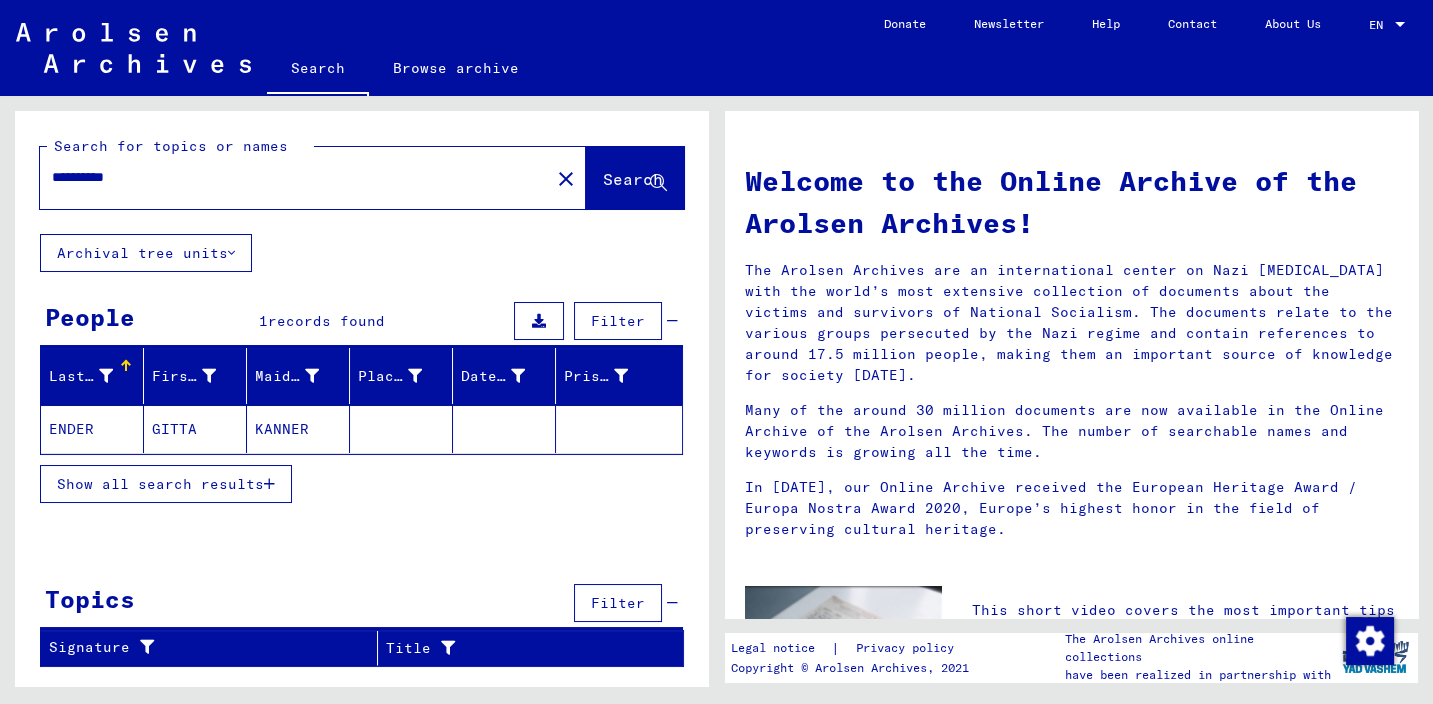 click on "Show all search results" at bounding box center [160, 484] 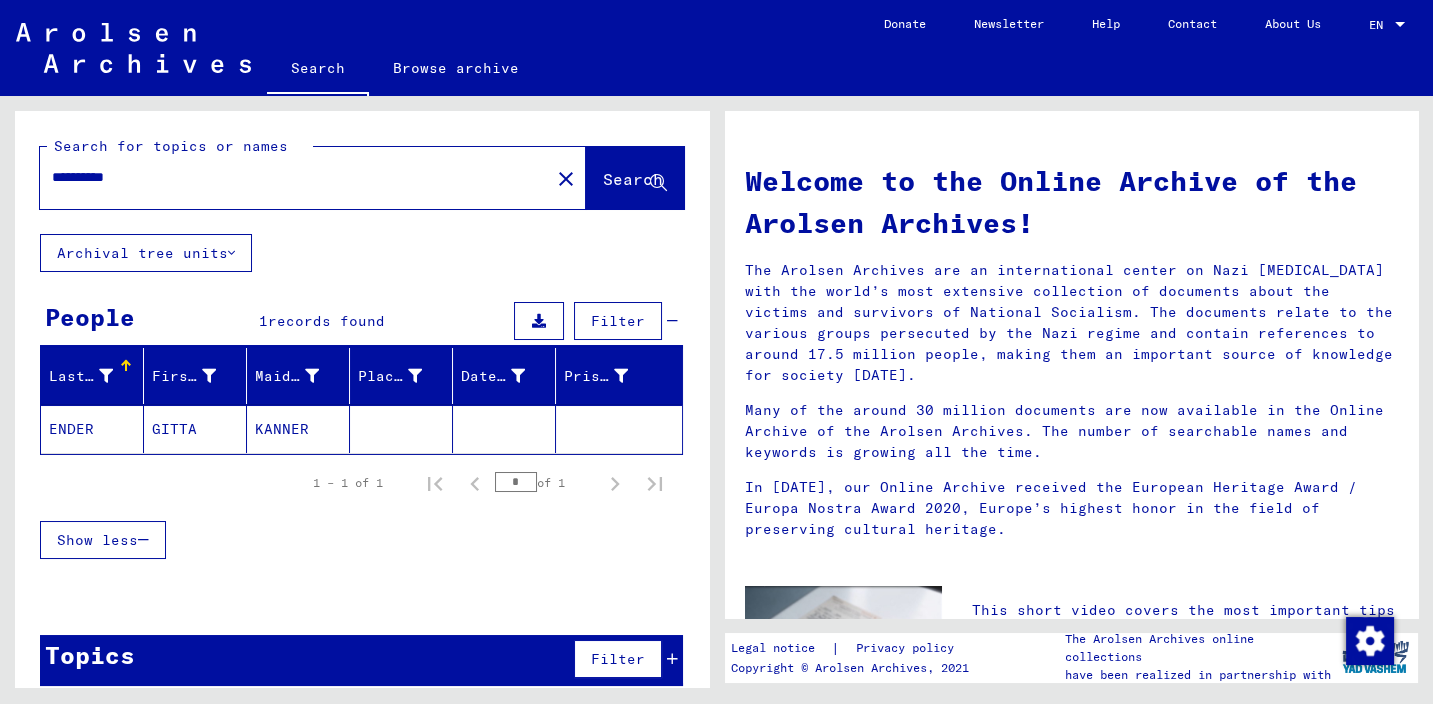 click on "GITTA" 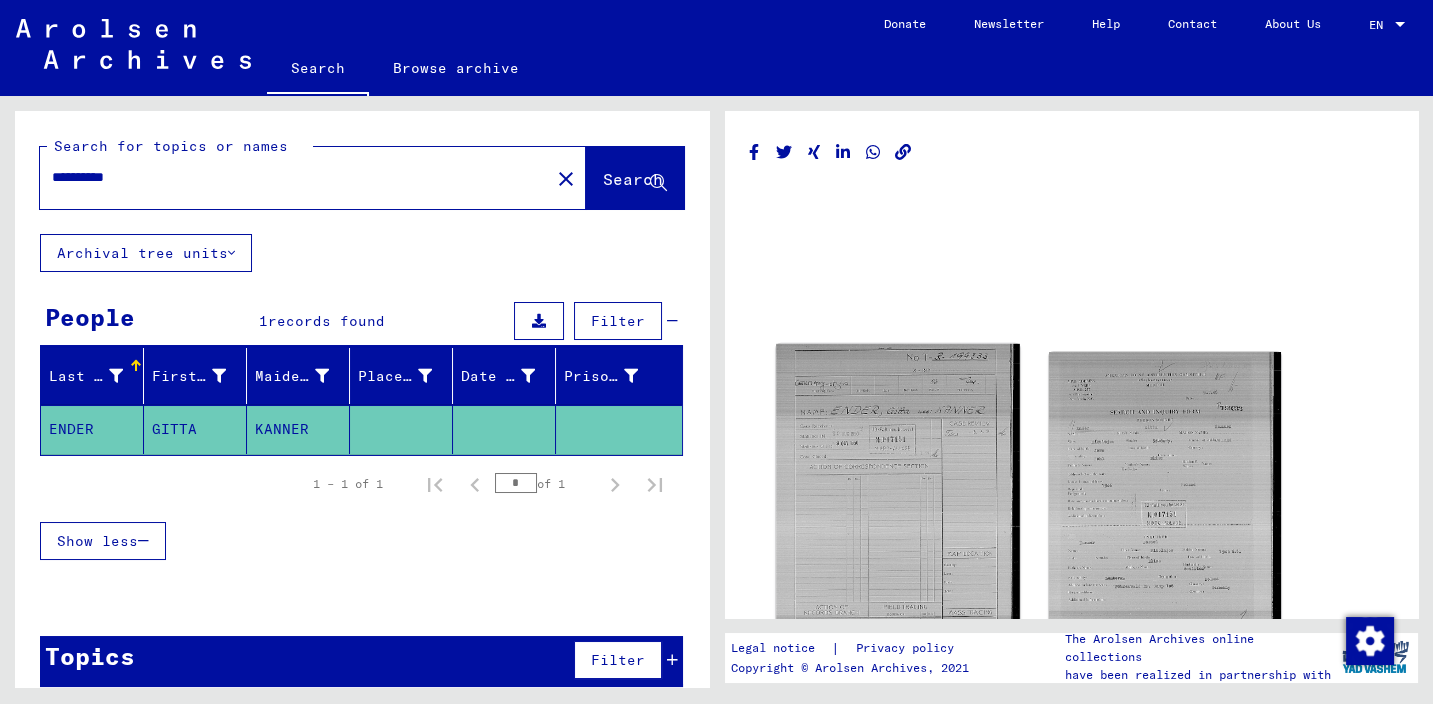click 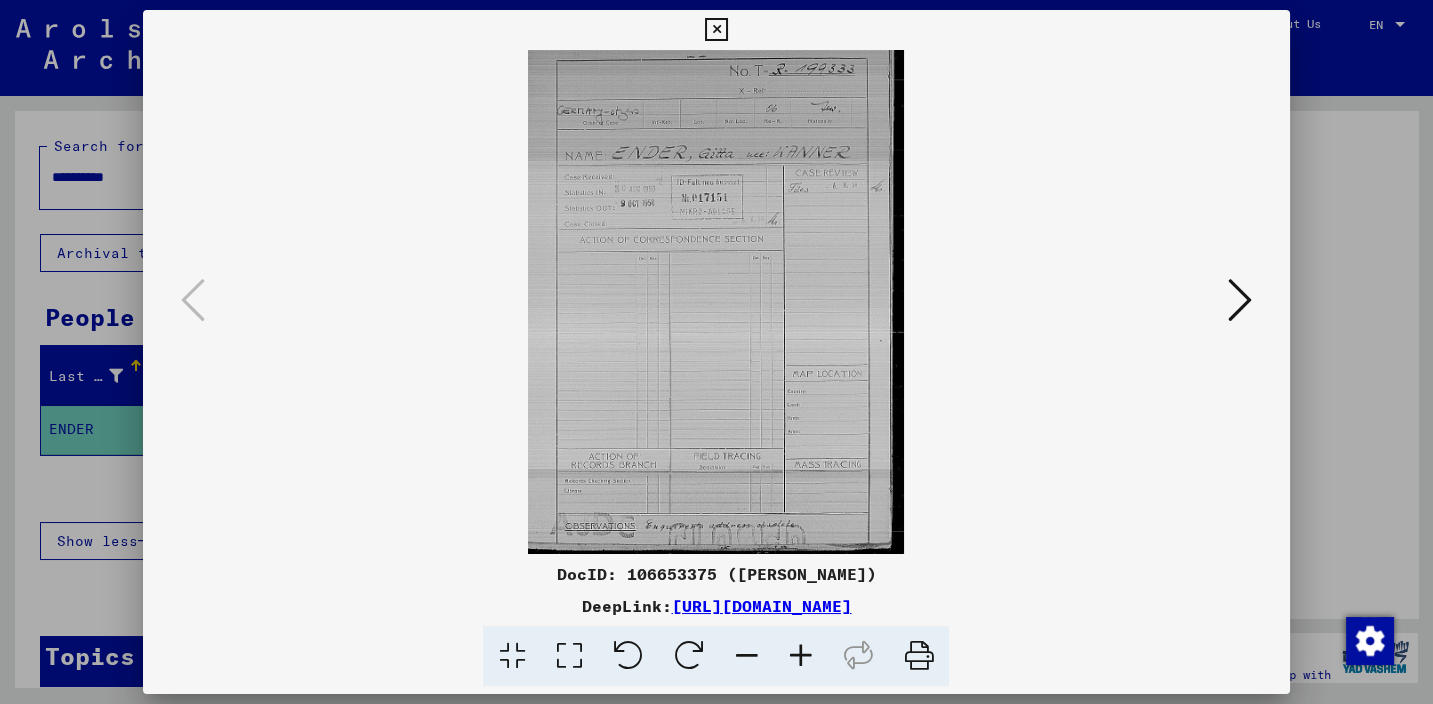 click at bounding box center (716, 30) 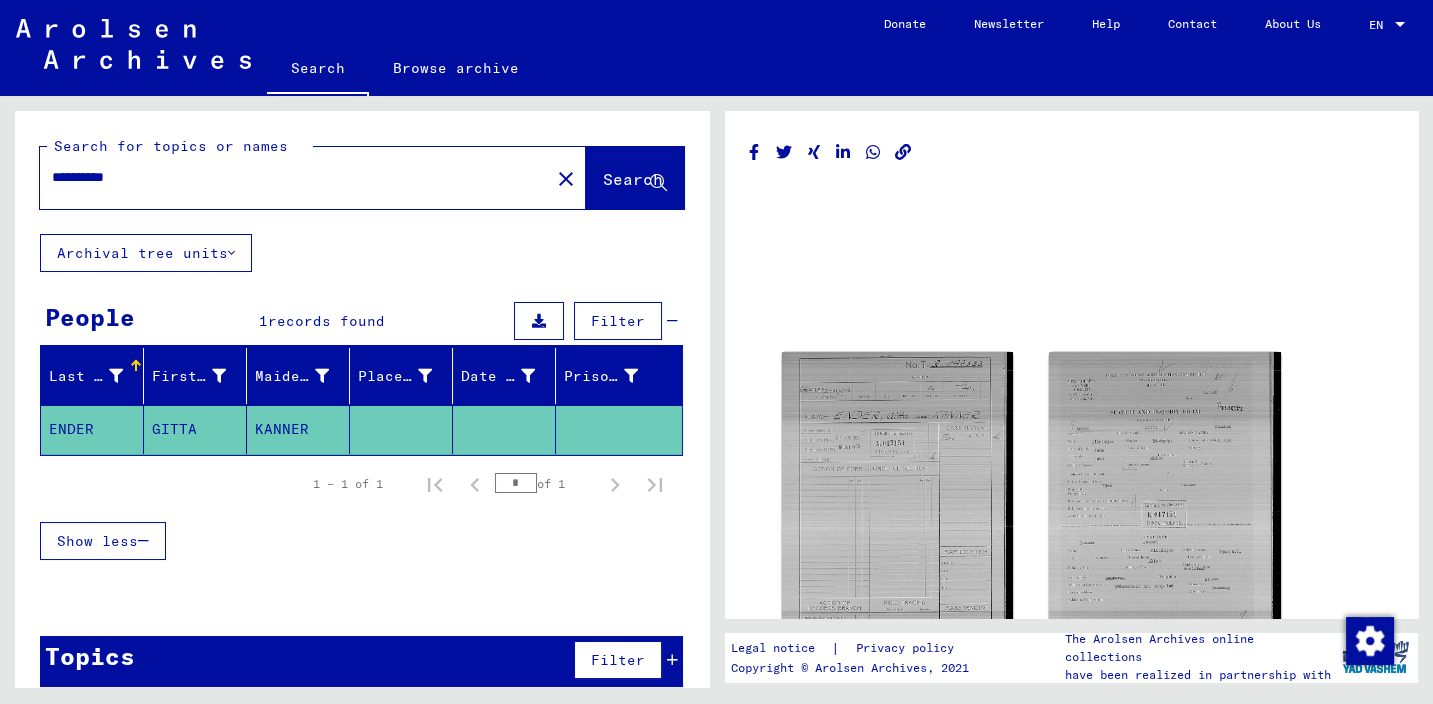 drag, startPoint x: 274, startPoint y: 190, endPoint x: -39, endPoint y: 172, distance: 313.51715 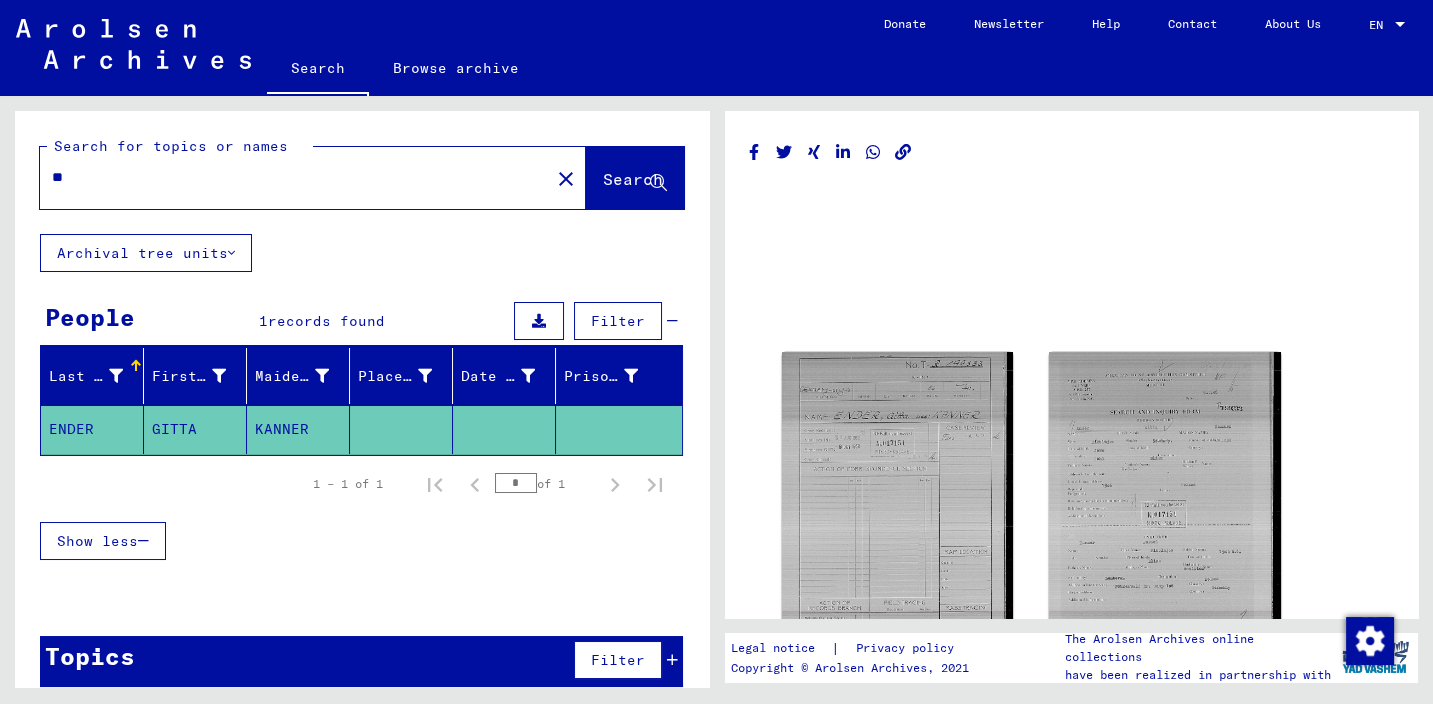 type on "*" 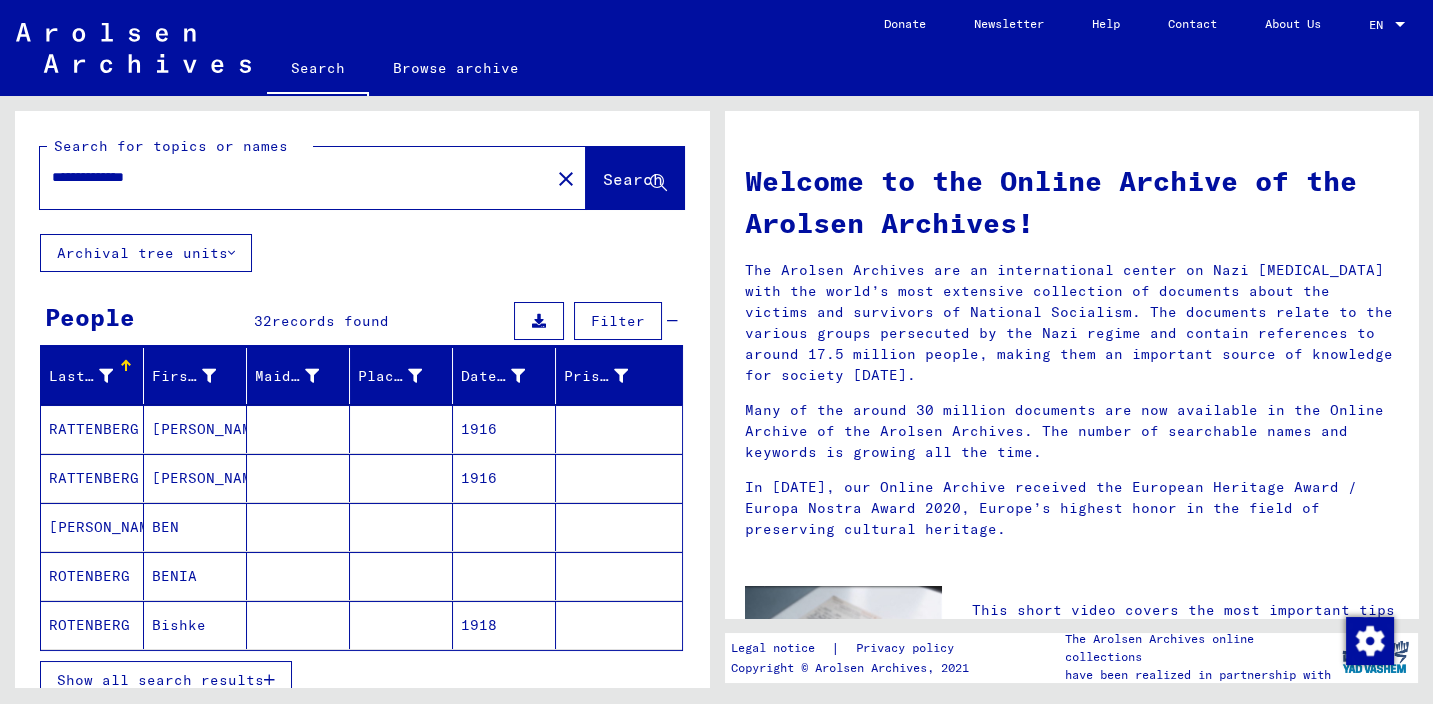 click on "Show all search results" at bounding box center [166, 680] 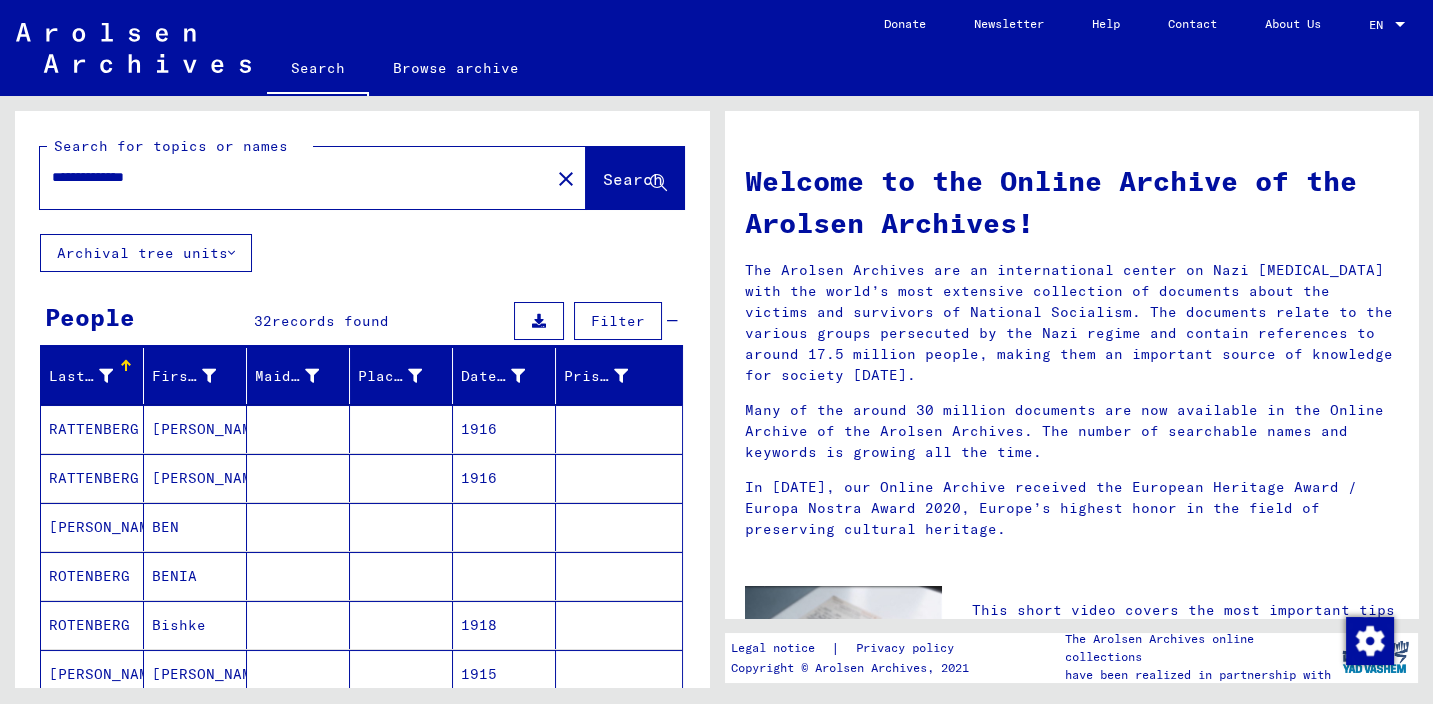 click on "Date of Birth" at bounding box center [493, 376] 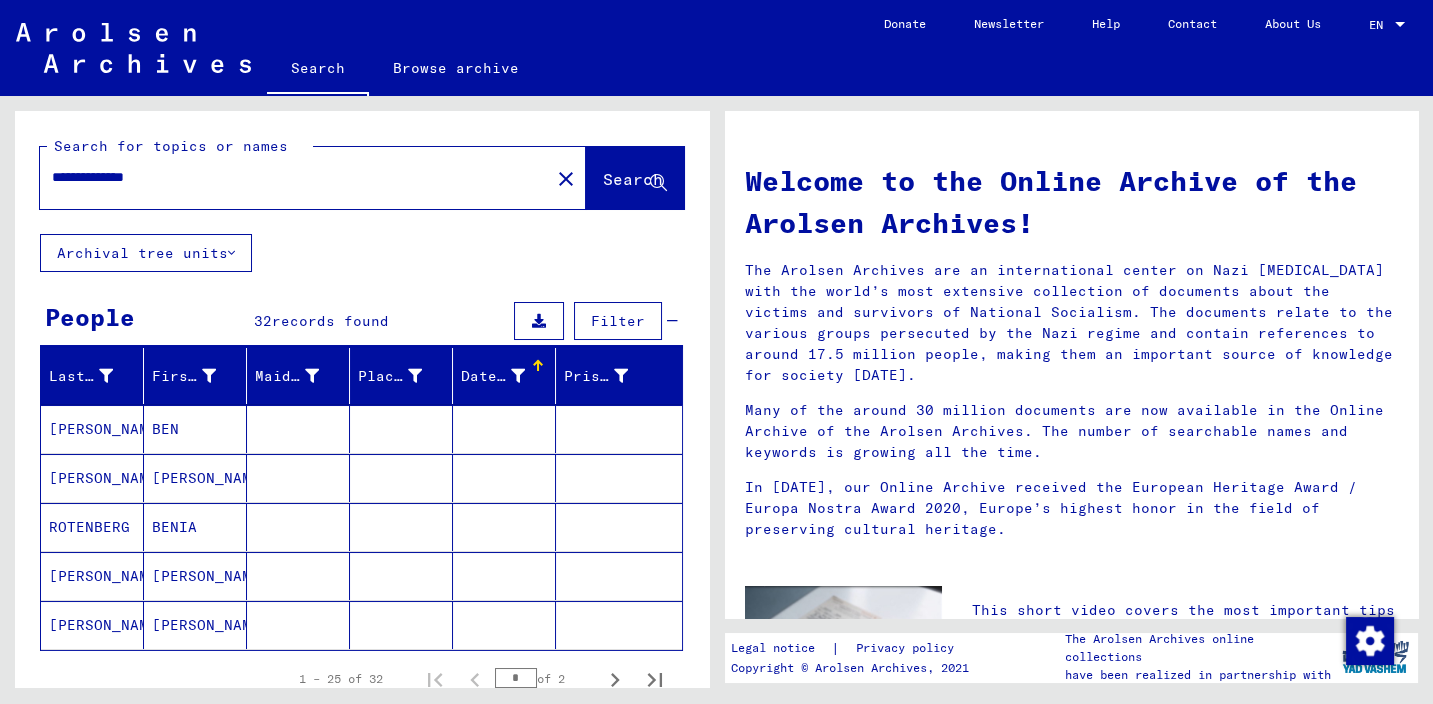click on "Date of Birth" at bounding box center [493, 376] 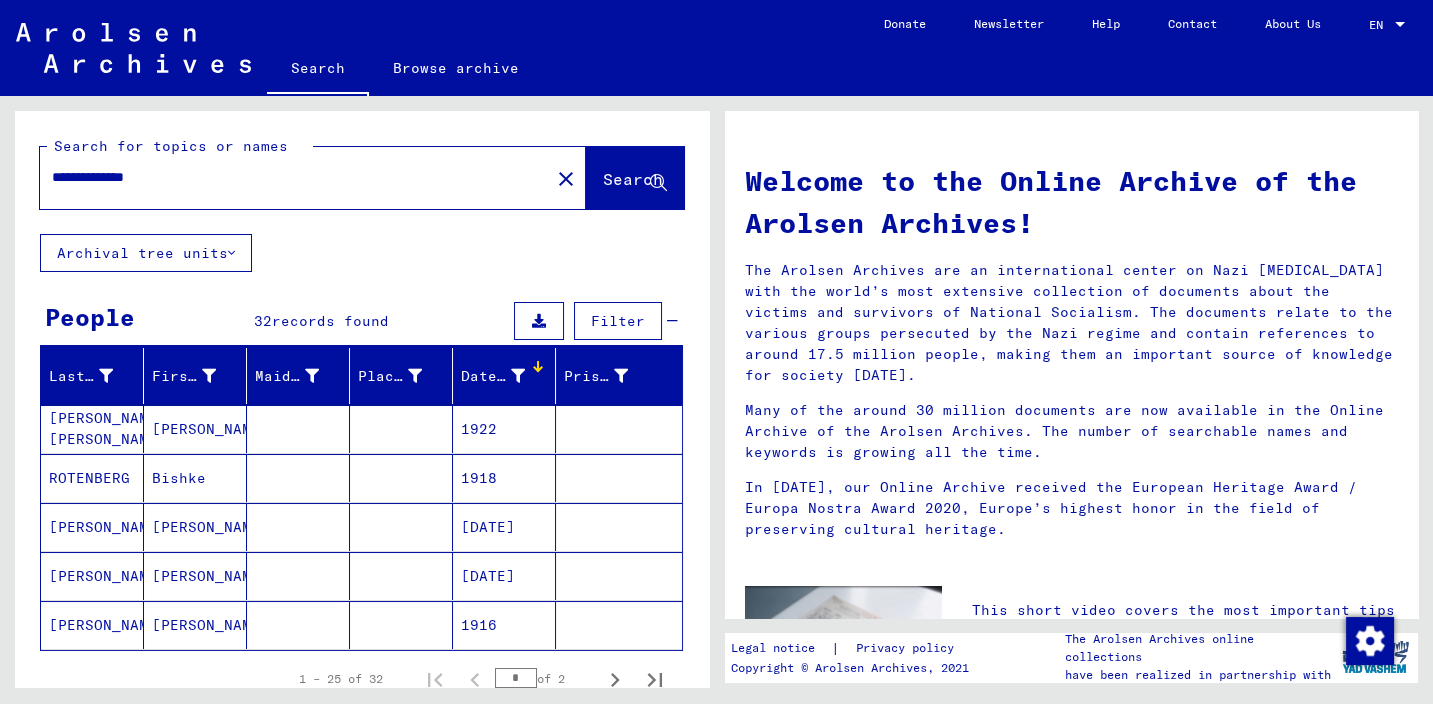 click on "Date of Birth" at bounding box center (493, 376) 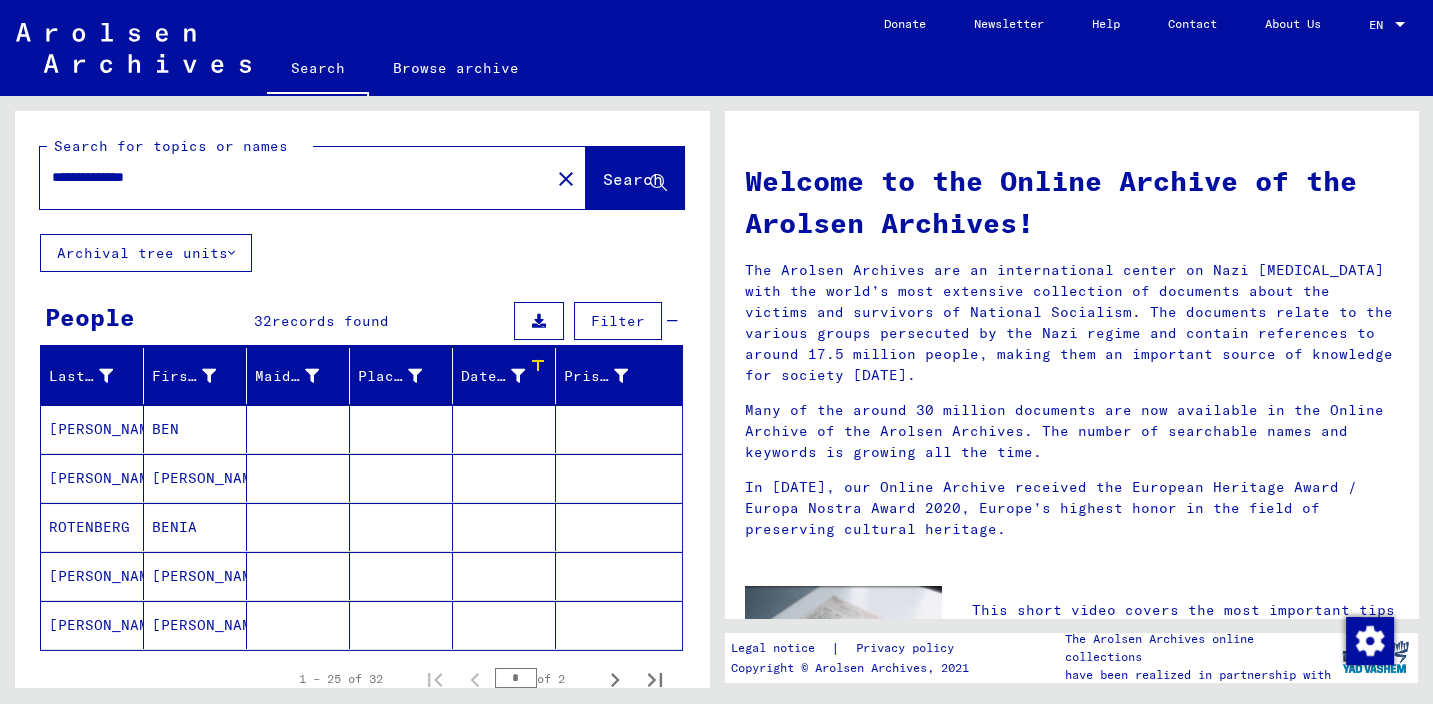 click on "Date of Birth" at bounding box center [493, 376] 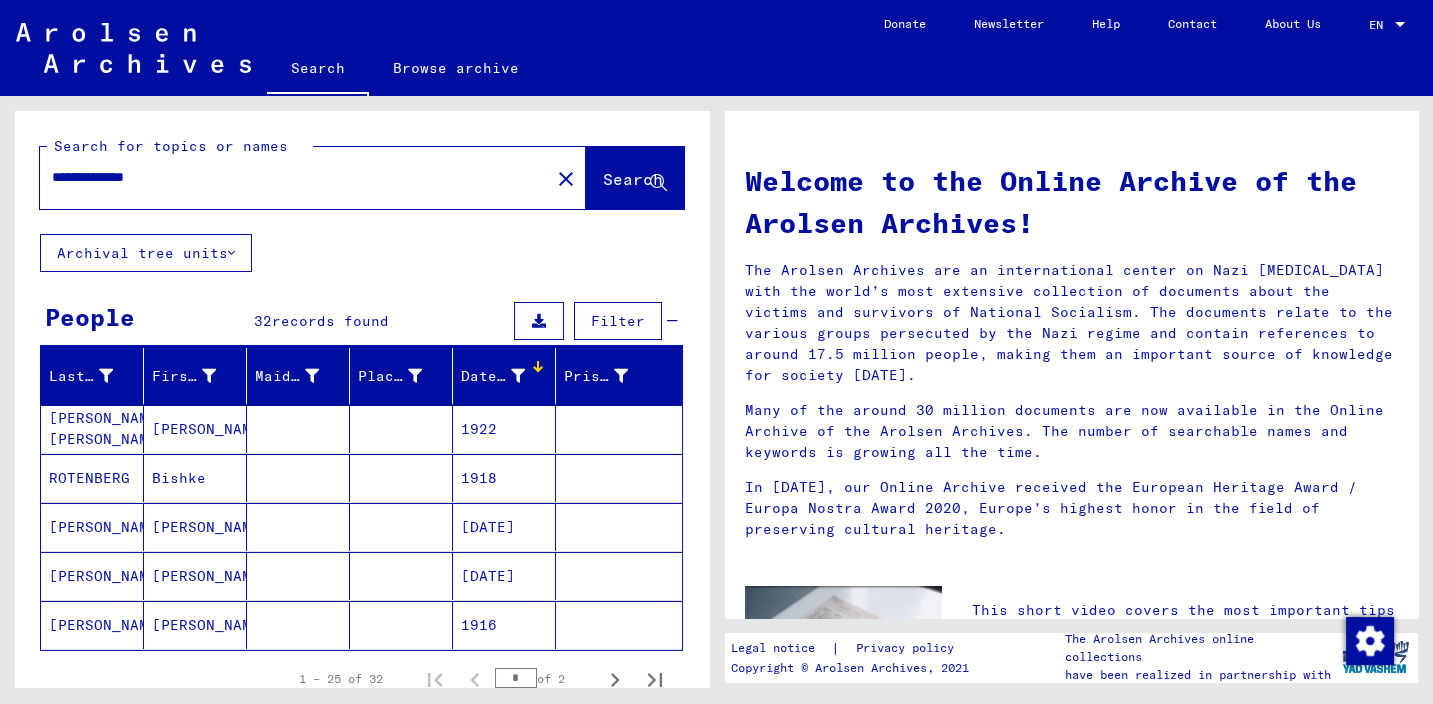 click on "Date of Birth" at bounding box center [493, 376] 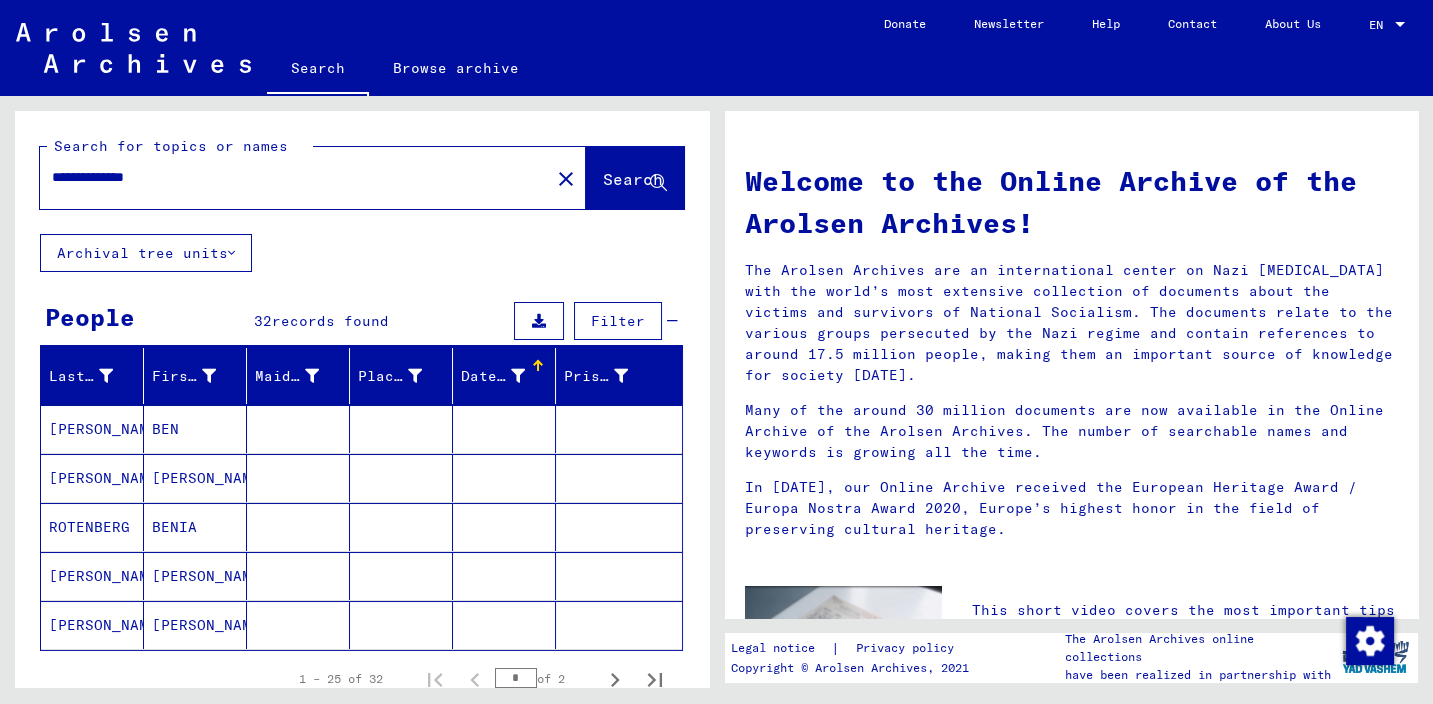 scroll, scrollTop: 212, scrollLeft: 0, axis: vertical 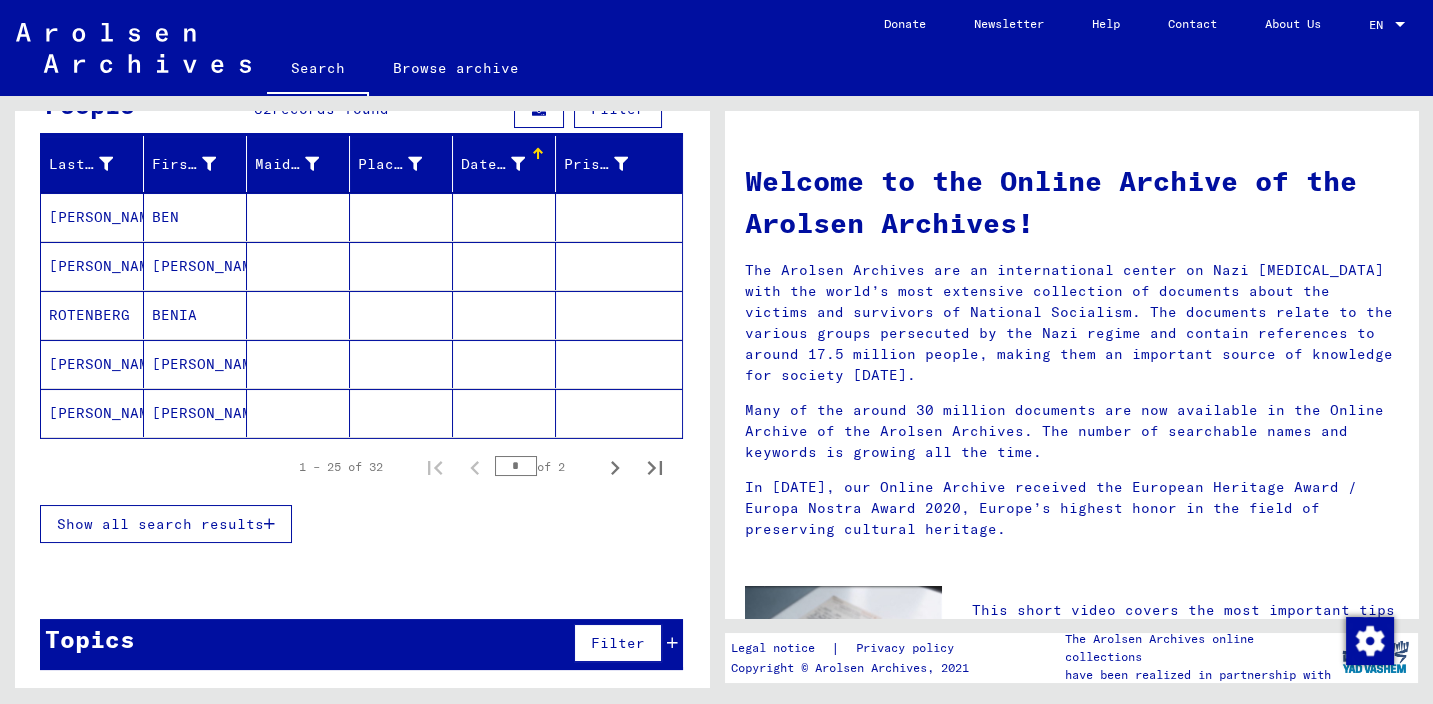 click on "Show all search results" at bounding box center [361, 524] 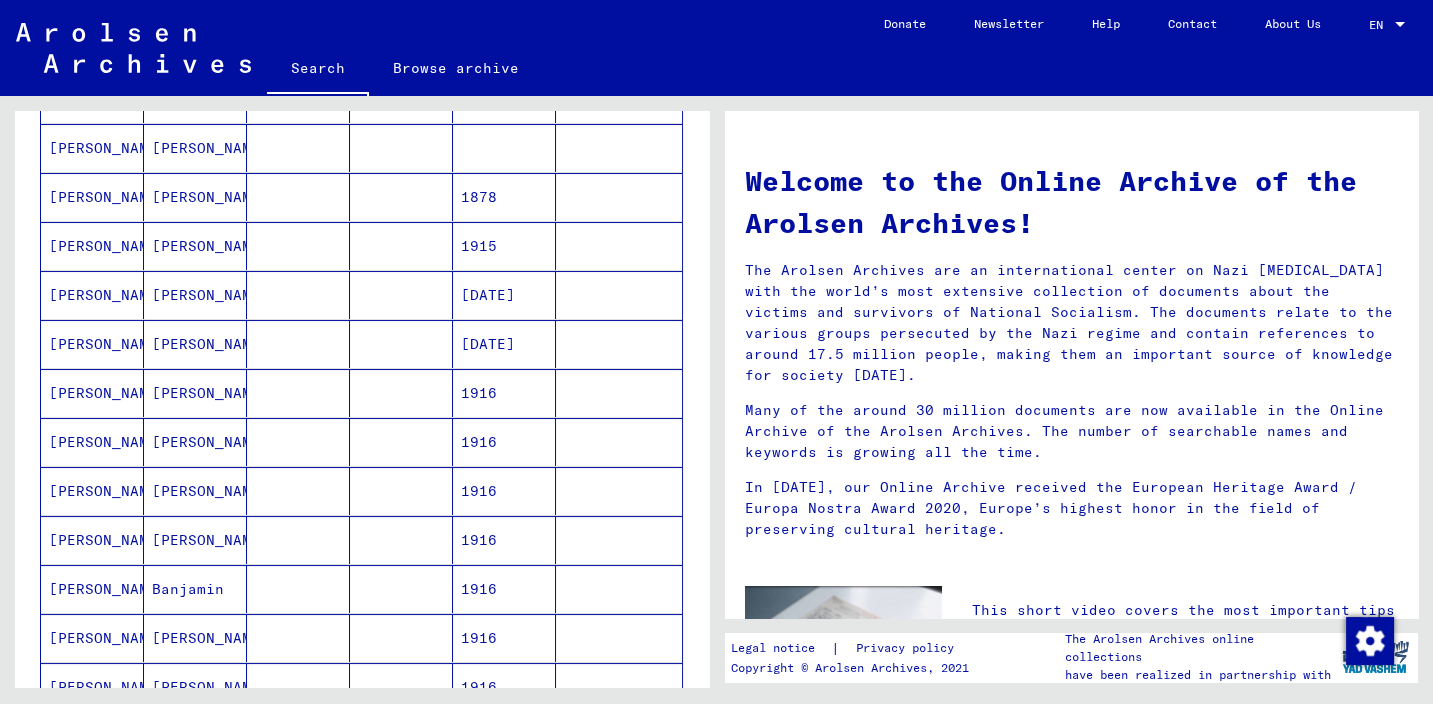 scroll, scrollTop: 529, scrollLeft: 0, axis: vertical 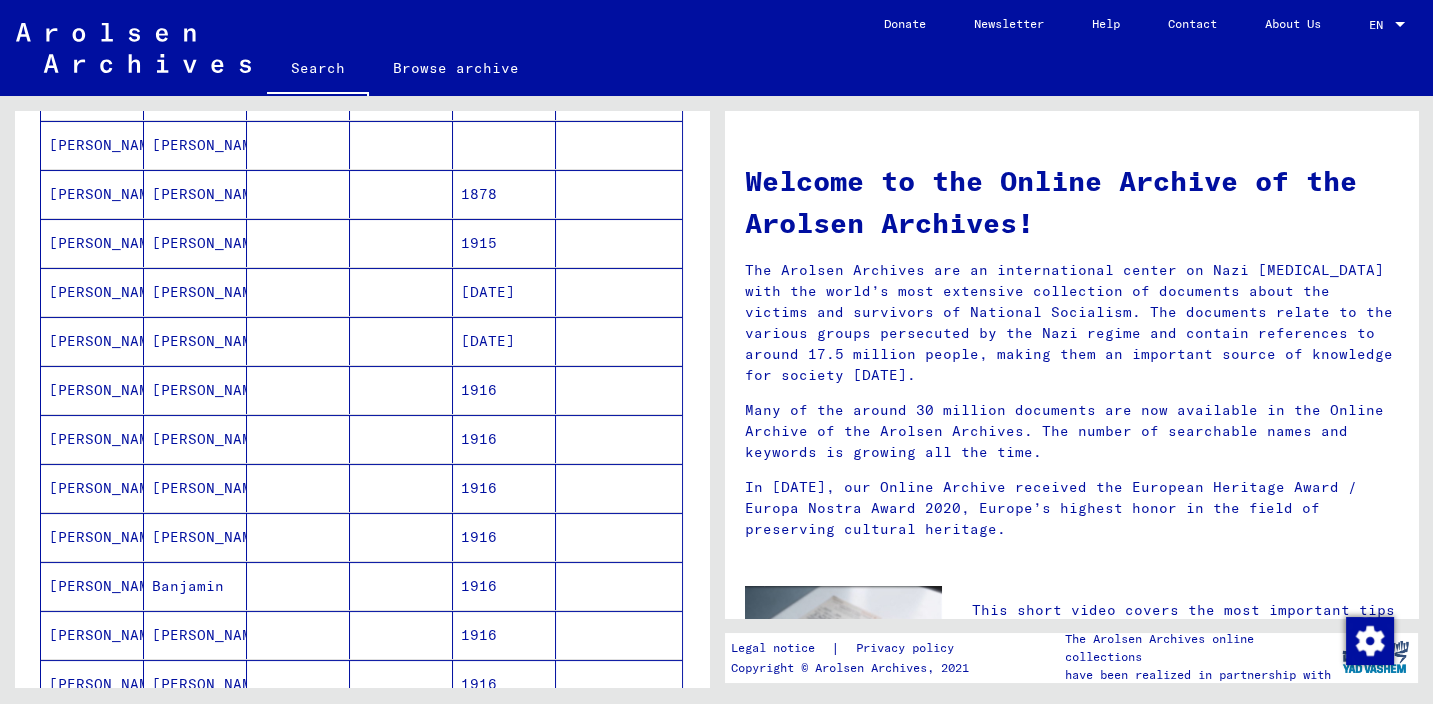 click on "[DATE]" at bounding box center [504, 390] 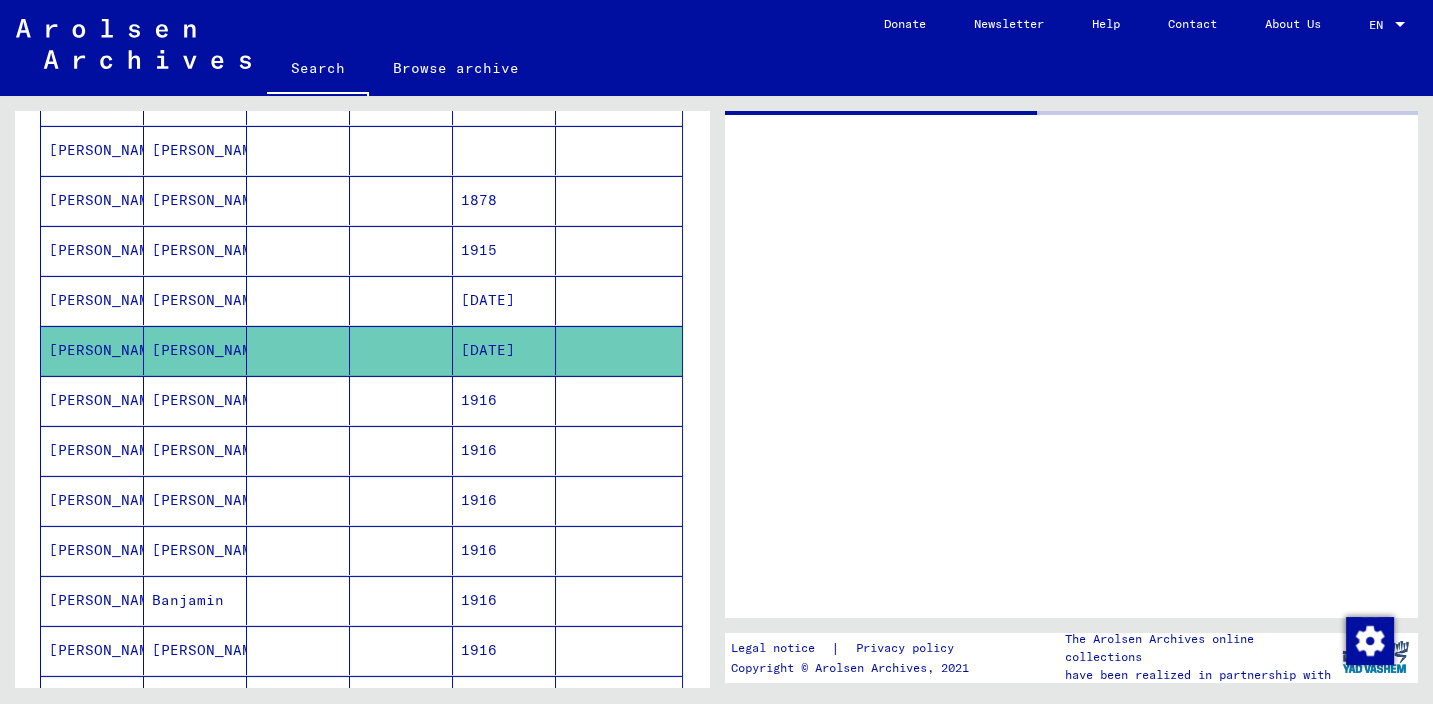 scroll, scrollTop: 532, scrollLeft: 0, axis: vertical 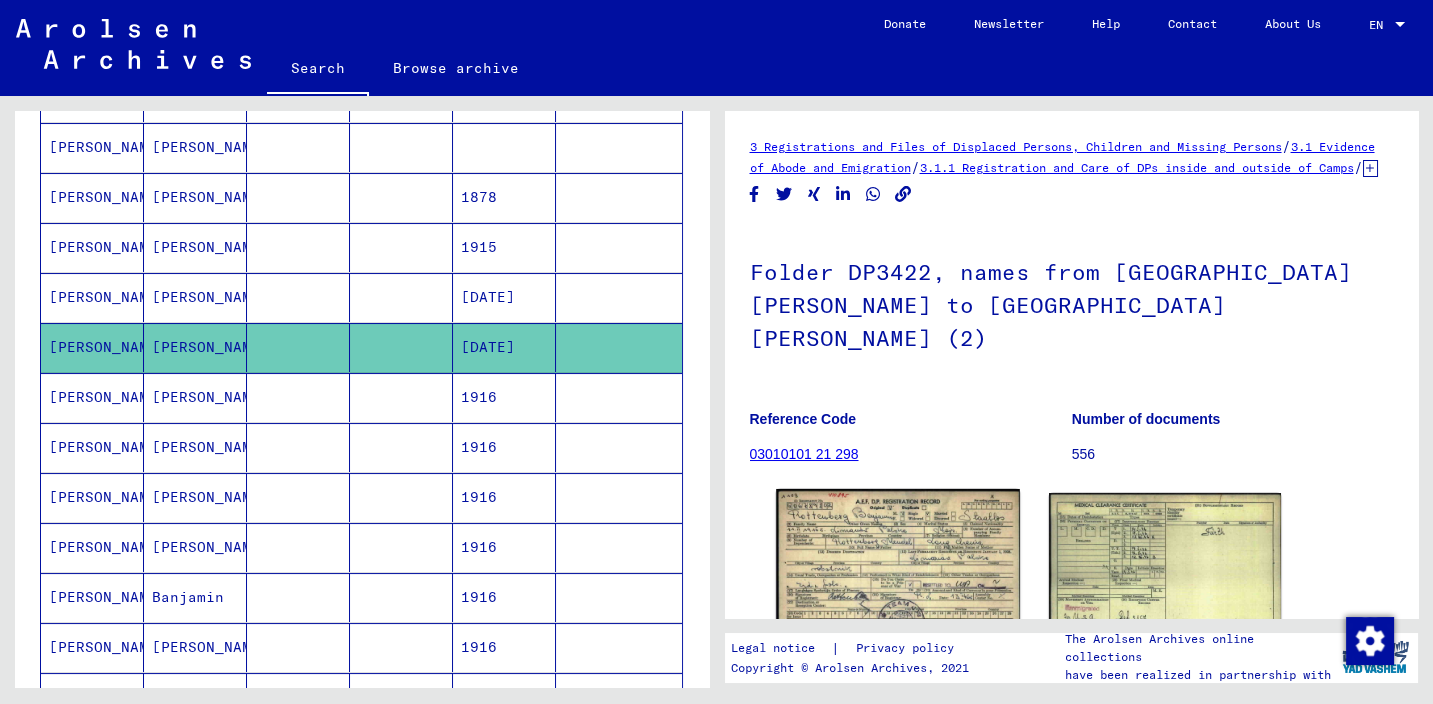 click 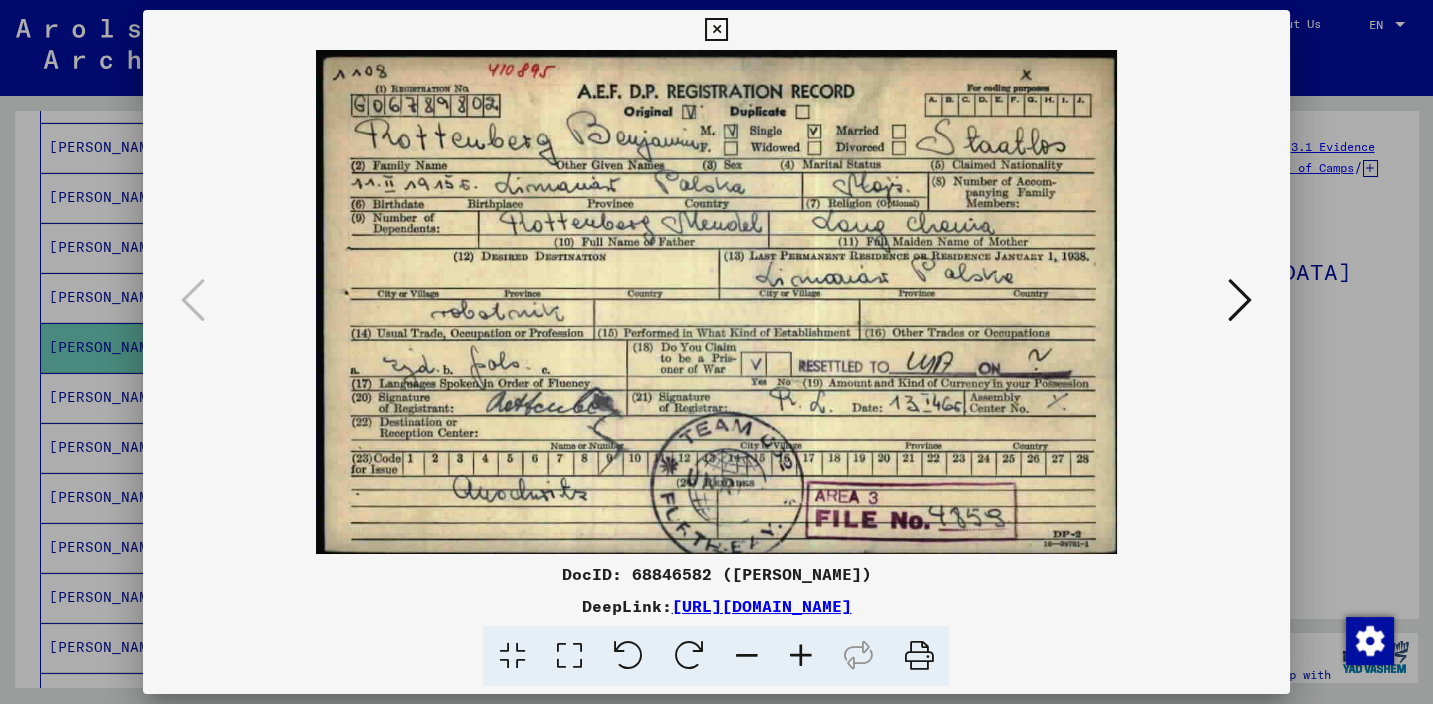 click at bounding box center [716, 30] 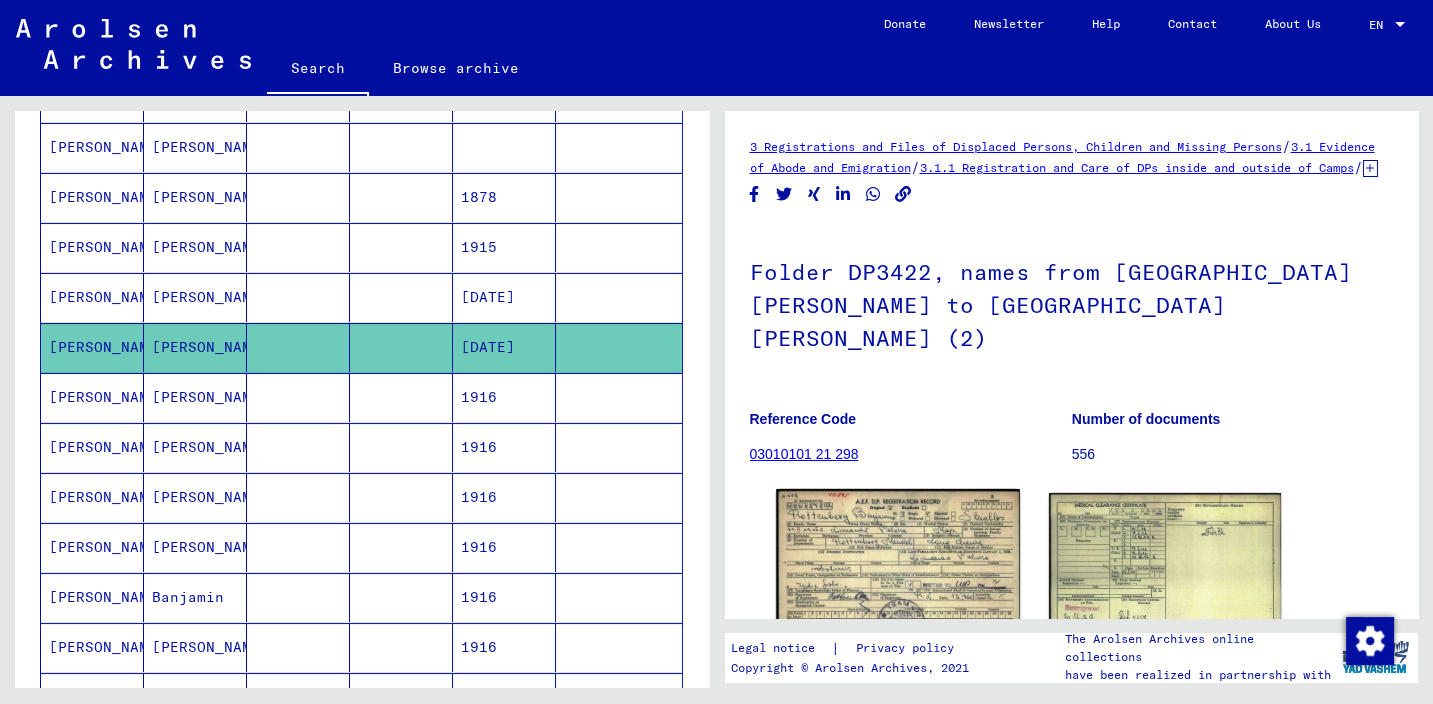 click 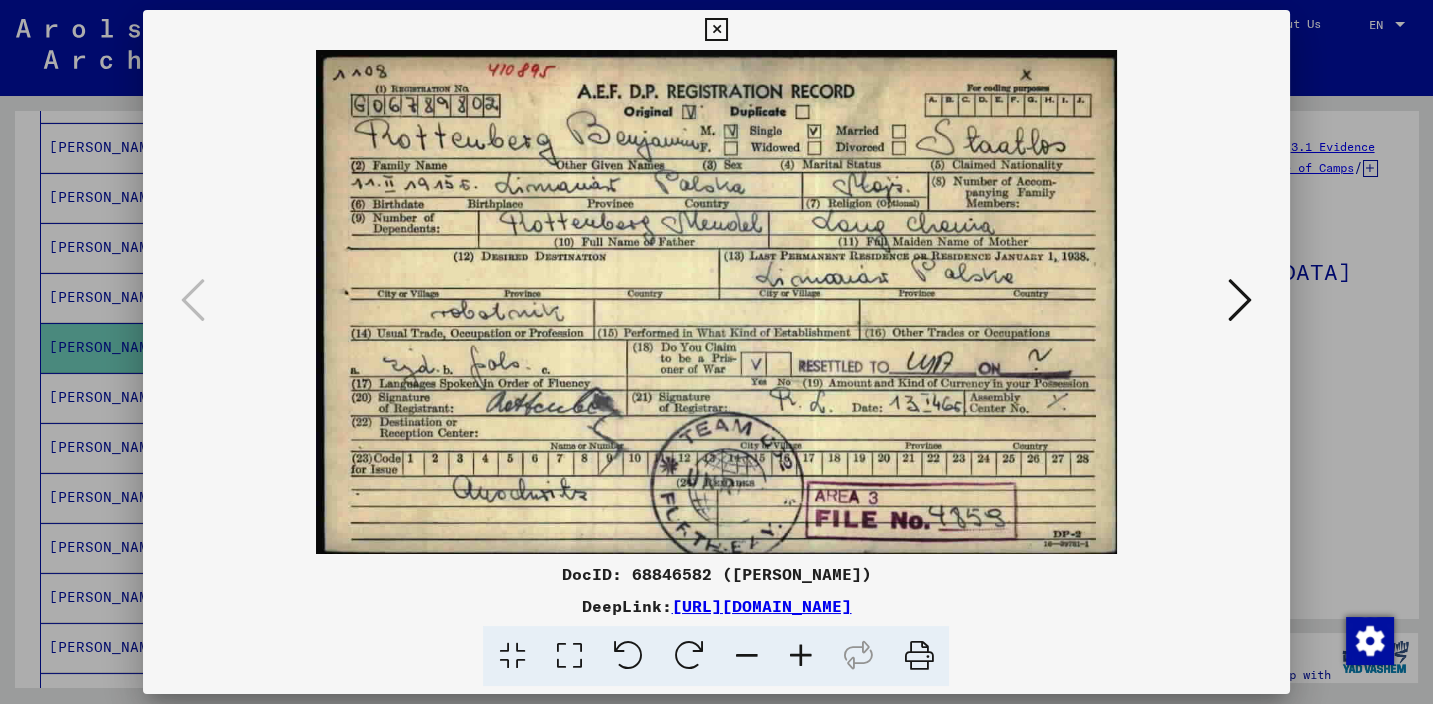 click at bounding box center [1240, 300] 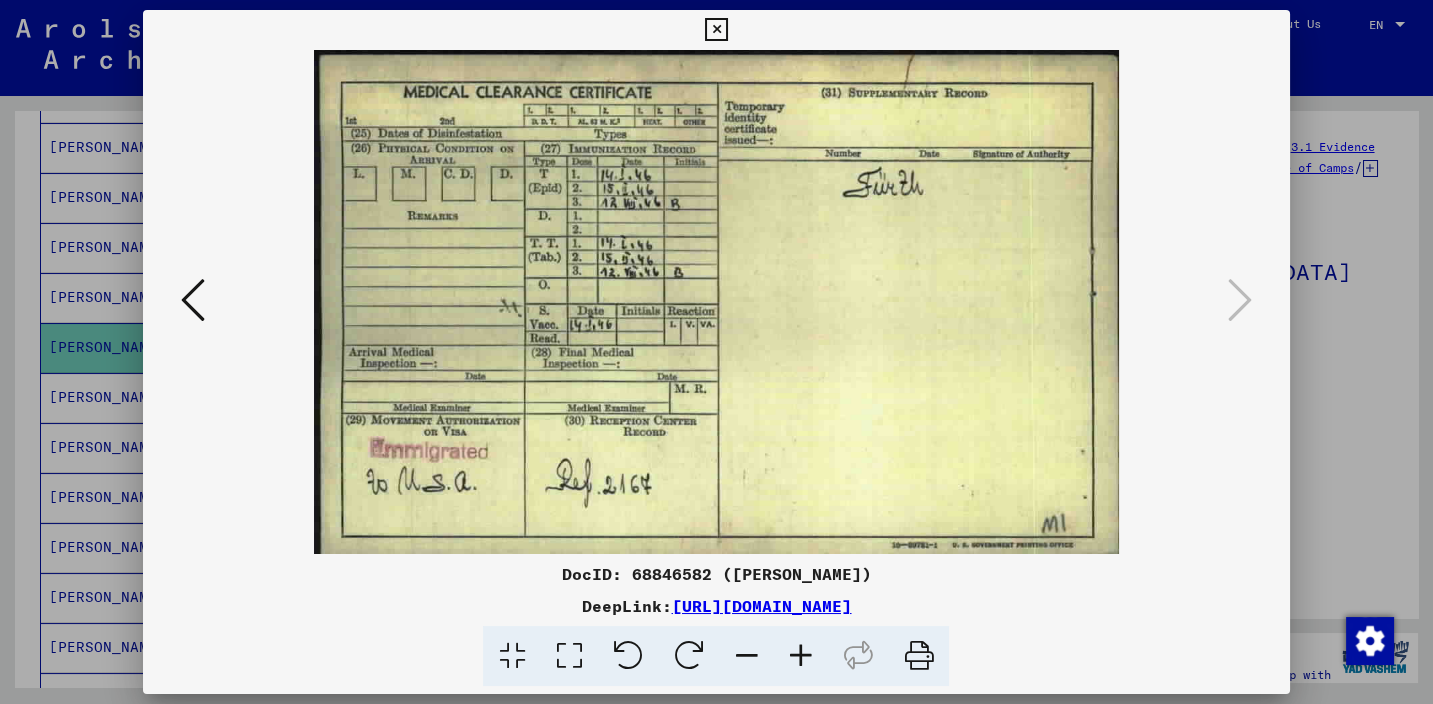 click at bounding box center [716, 352] 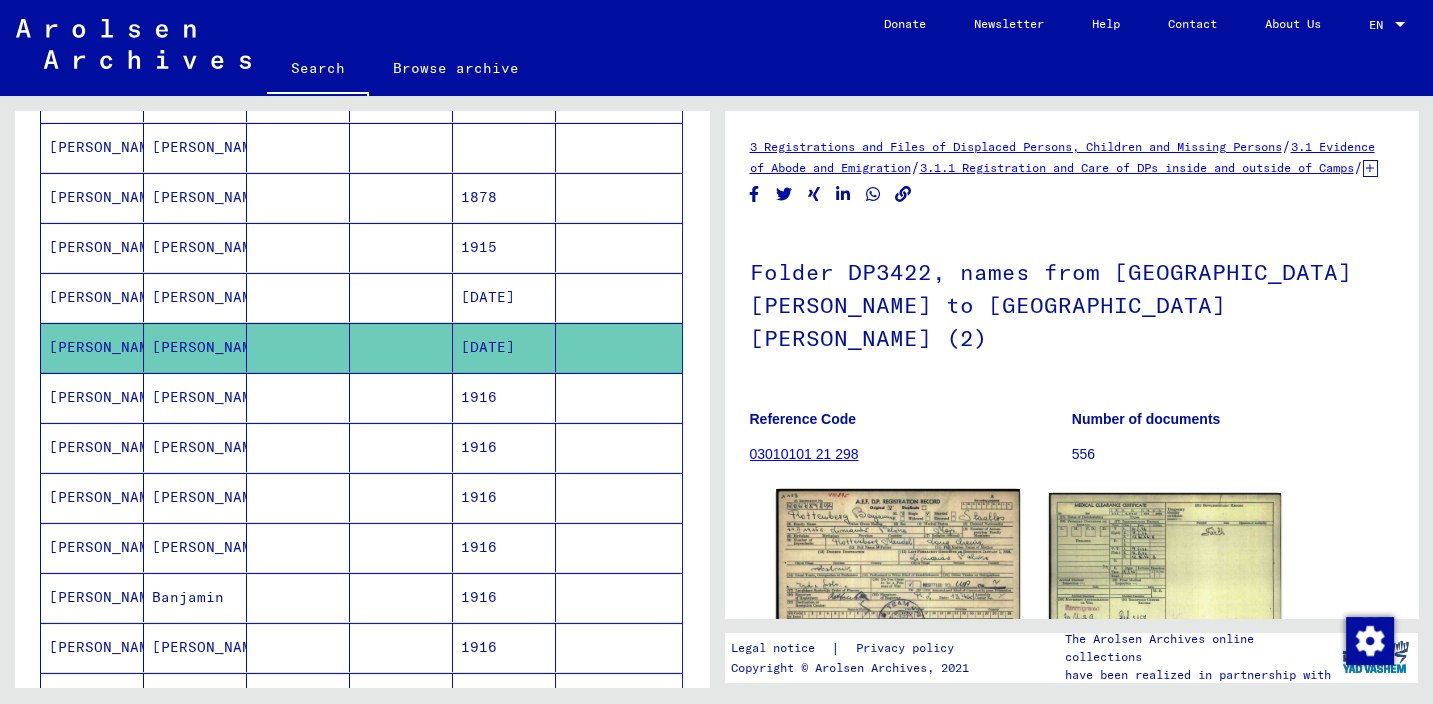 click 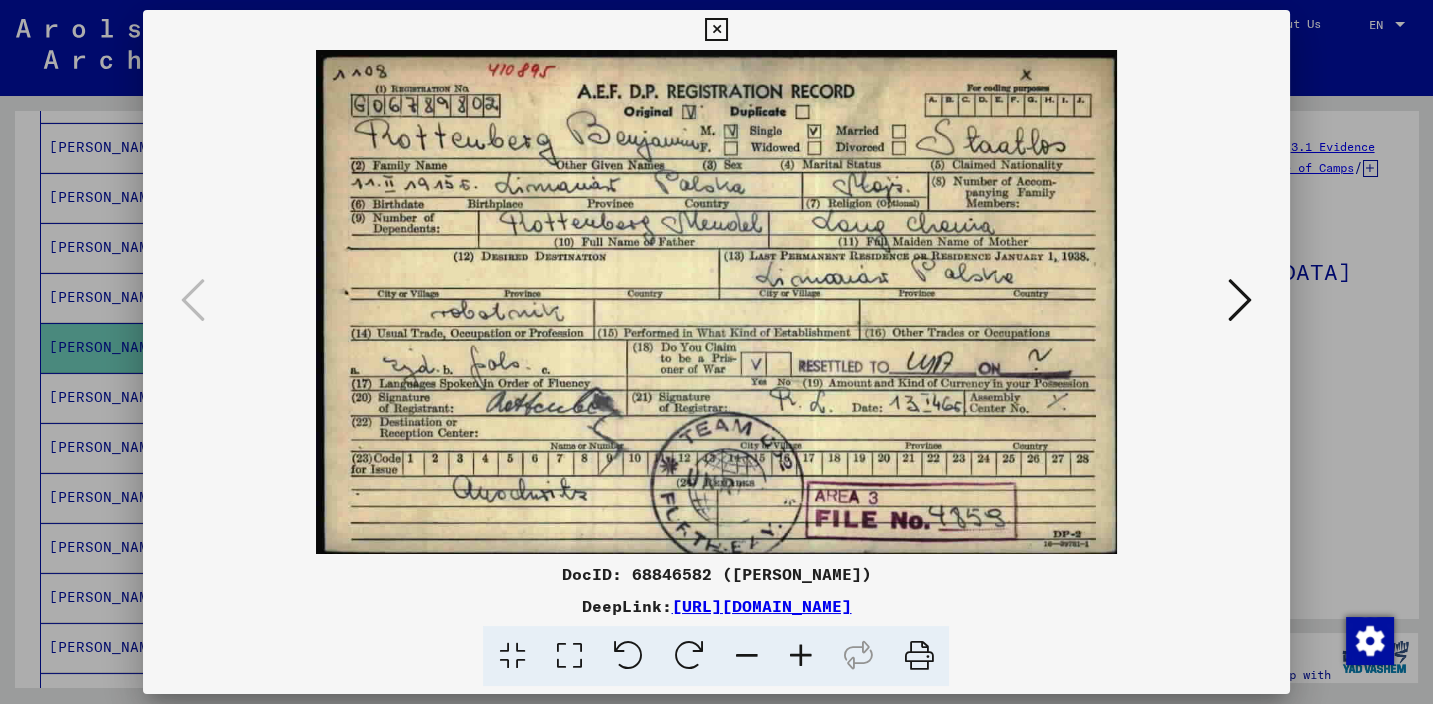 click at bounding box center (918, 656) 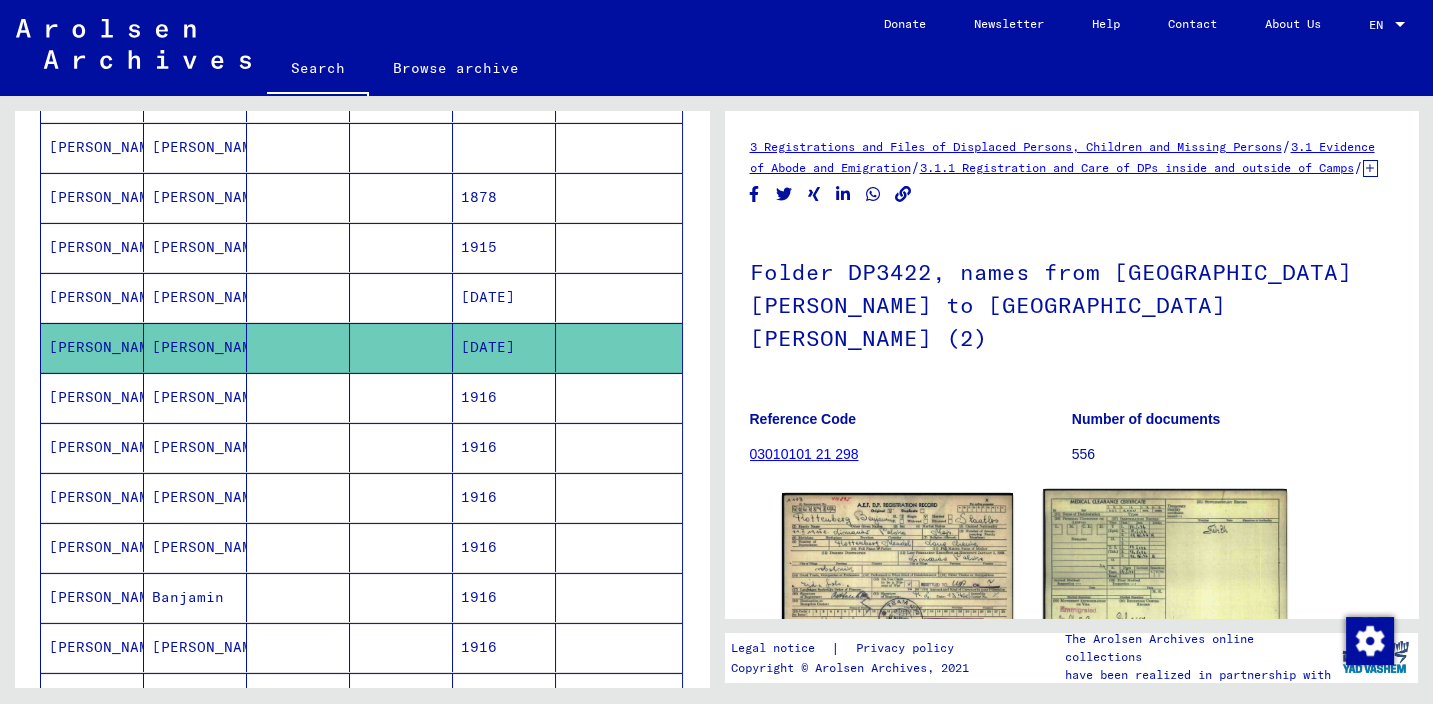 click 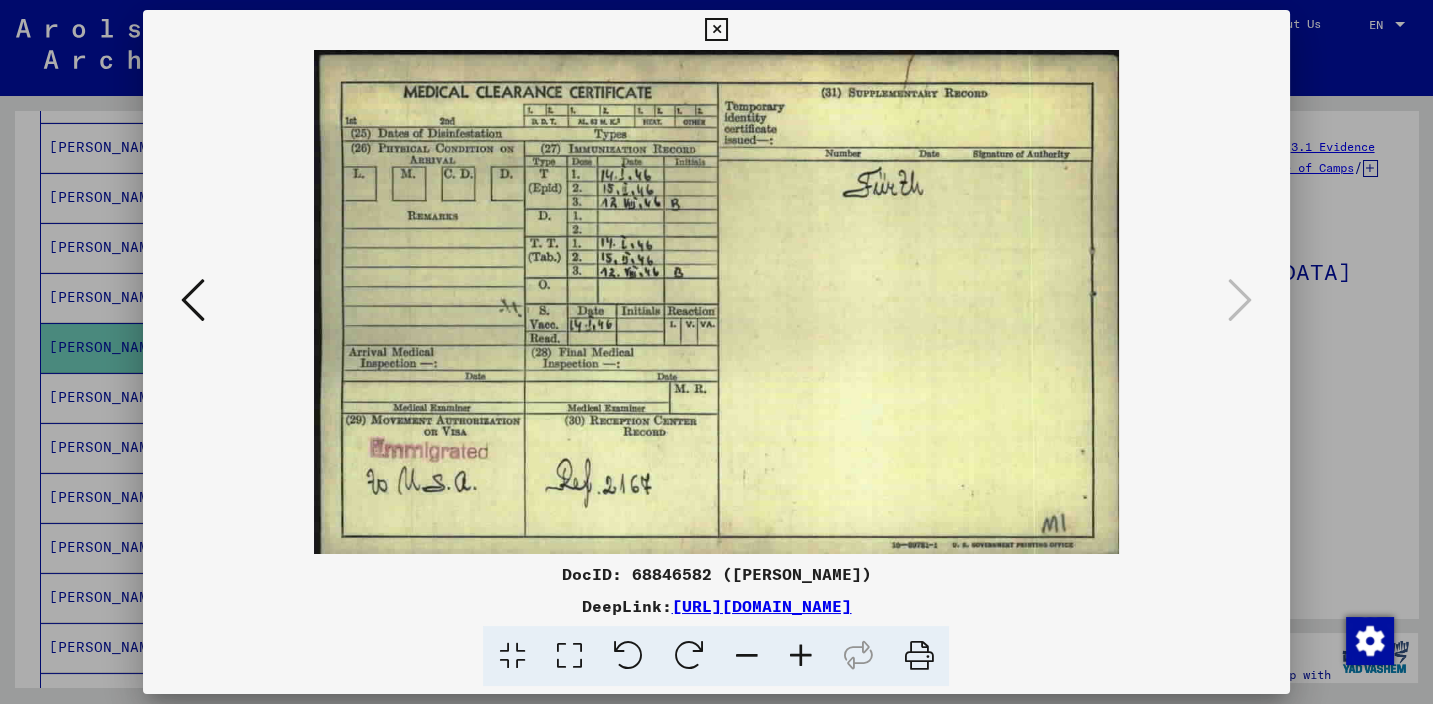 click at bounding box center (918, 656) 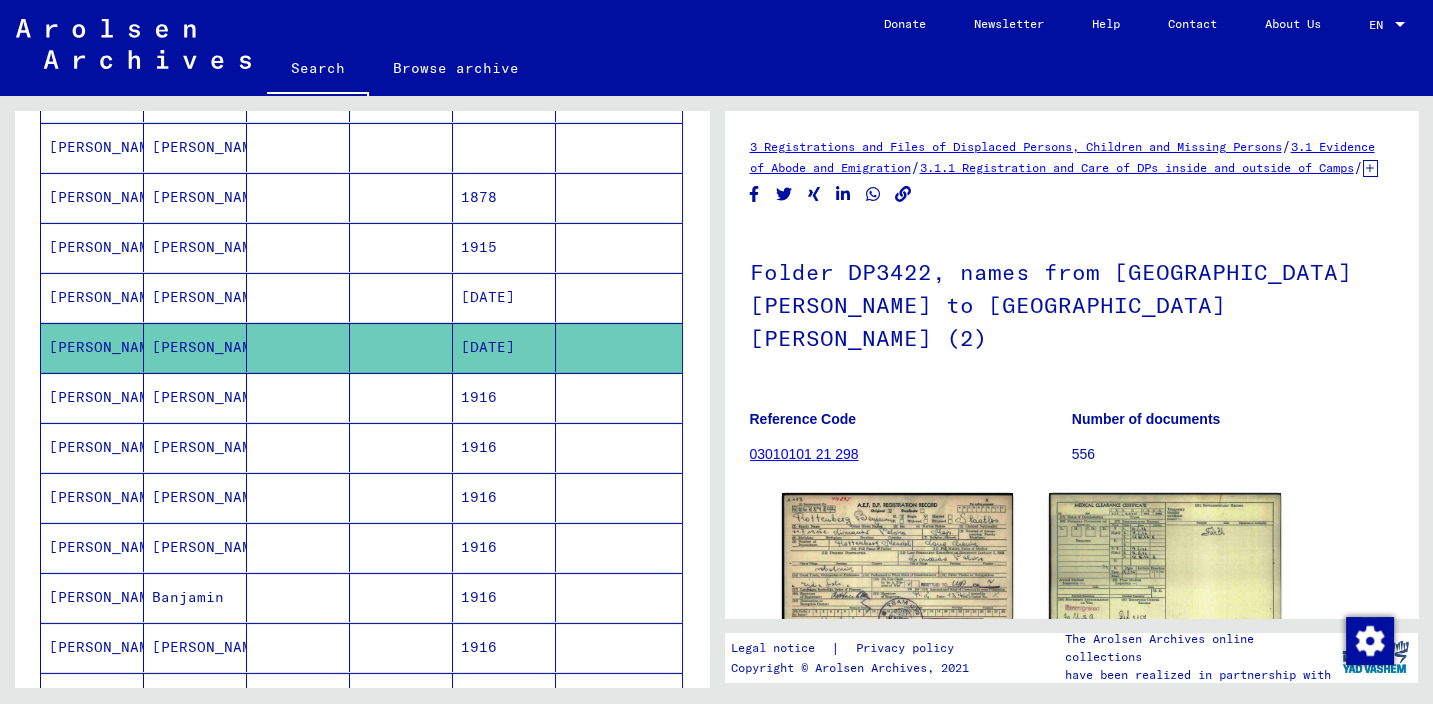 click on "[DATE]" at bounding box center (504, 347) 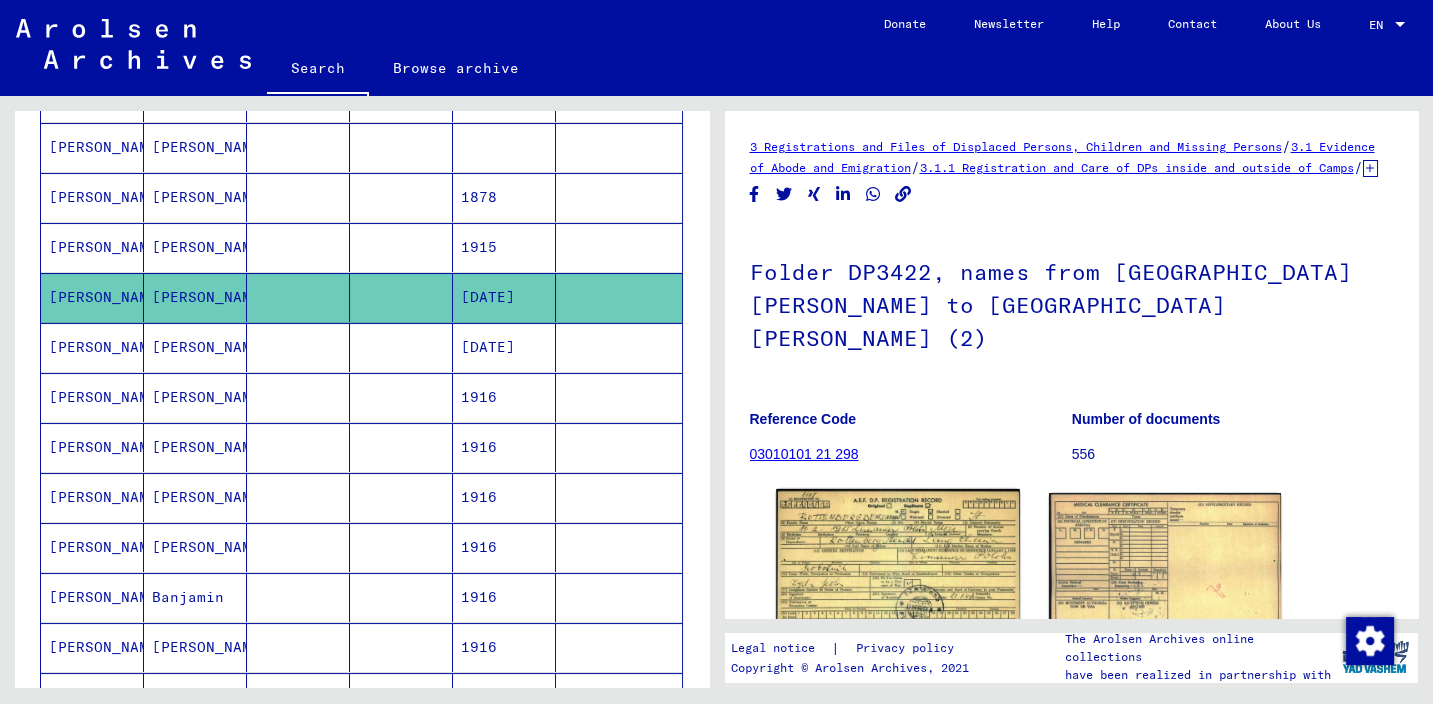 click 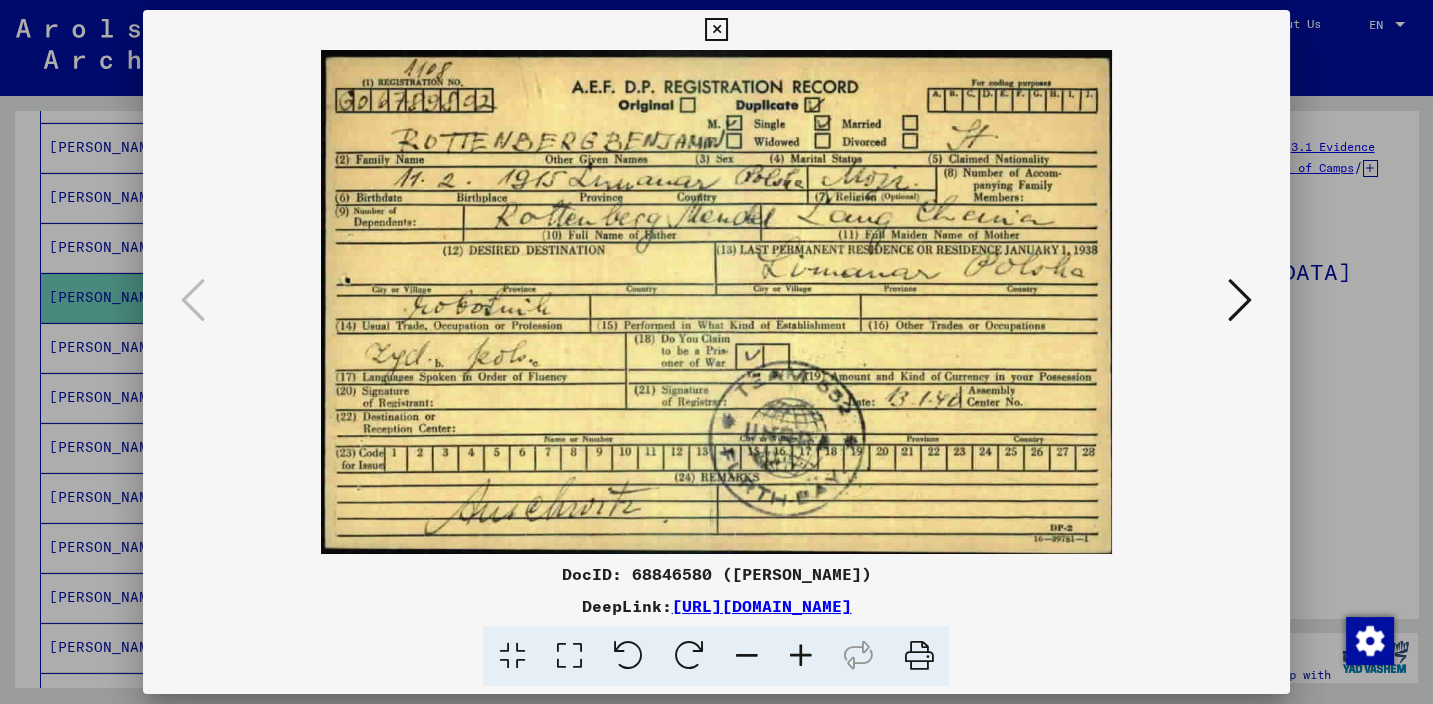 click at bounding box center [918, 656] 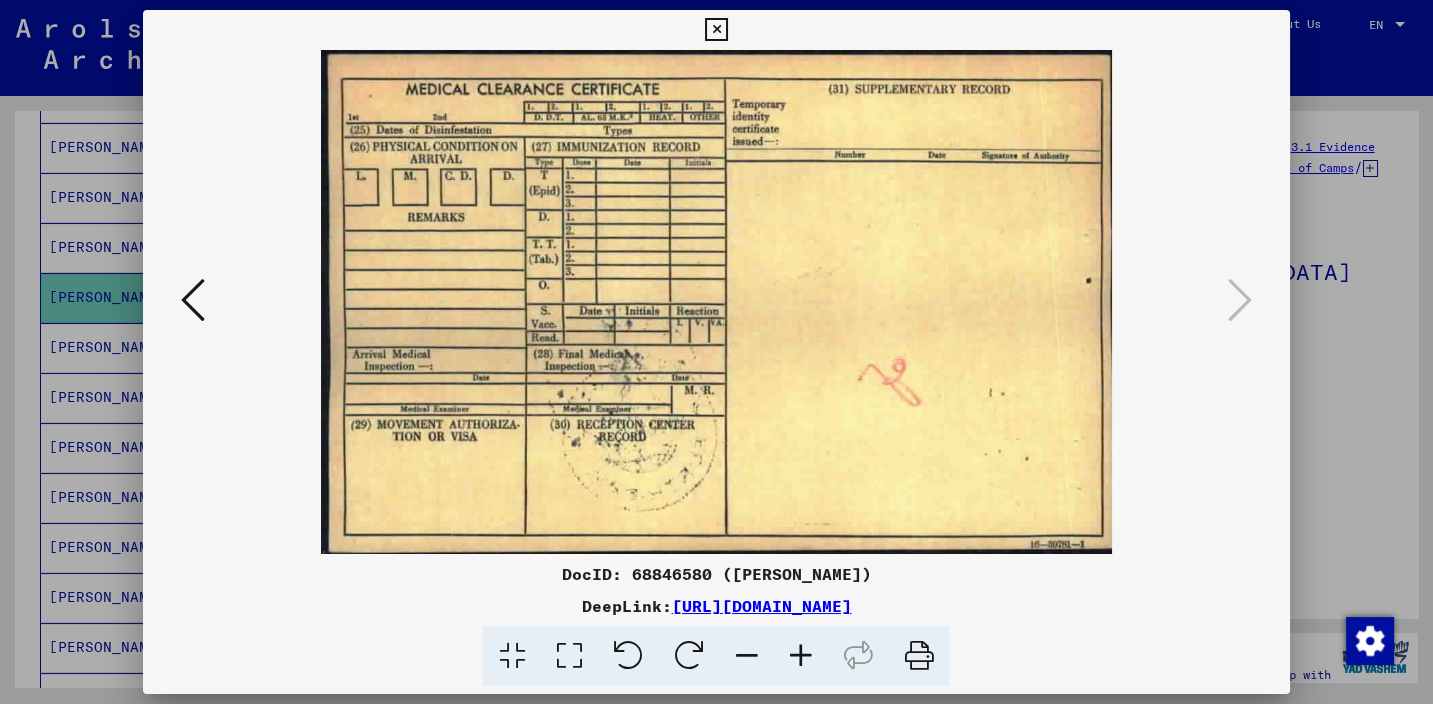 click at bounding box center [716, 30] 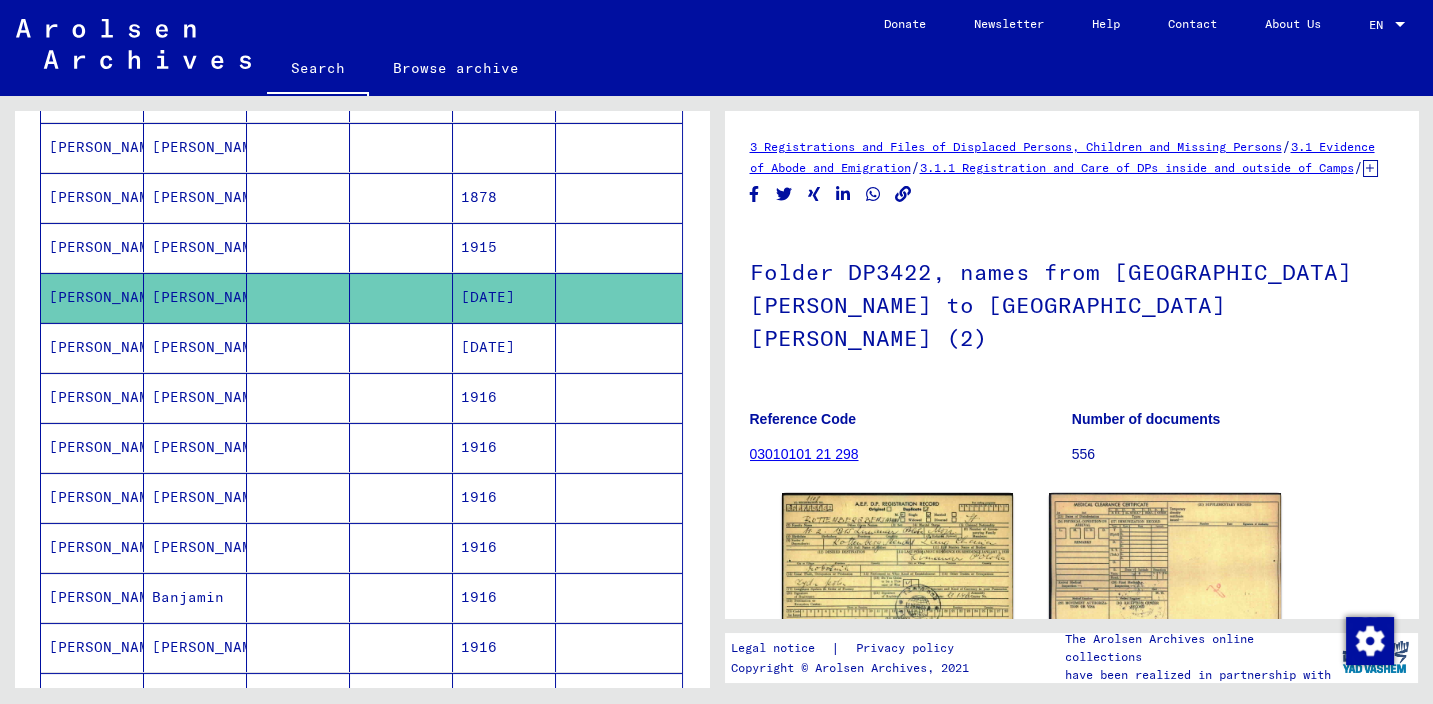 click at bounding box center [298, 247] 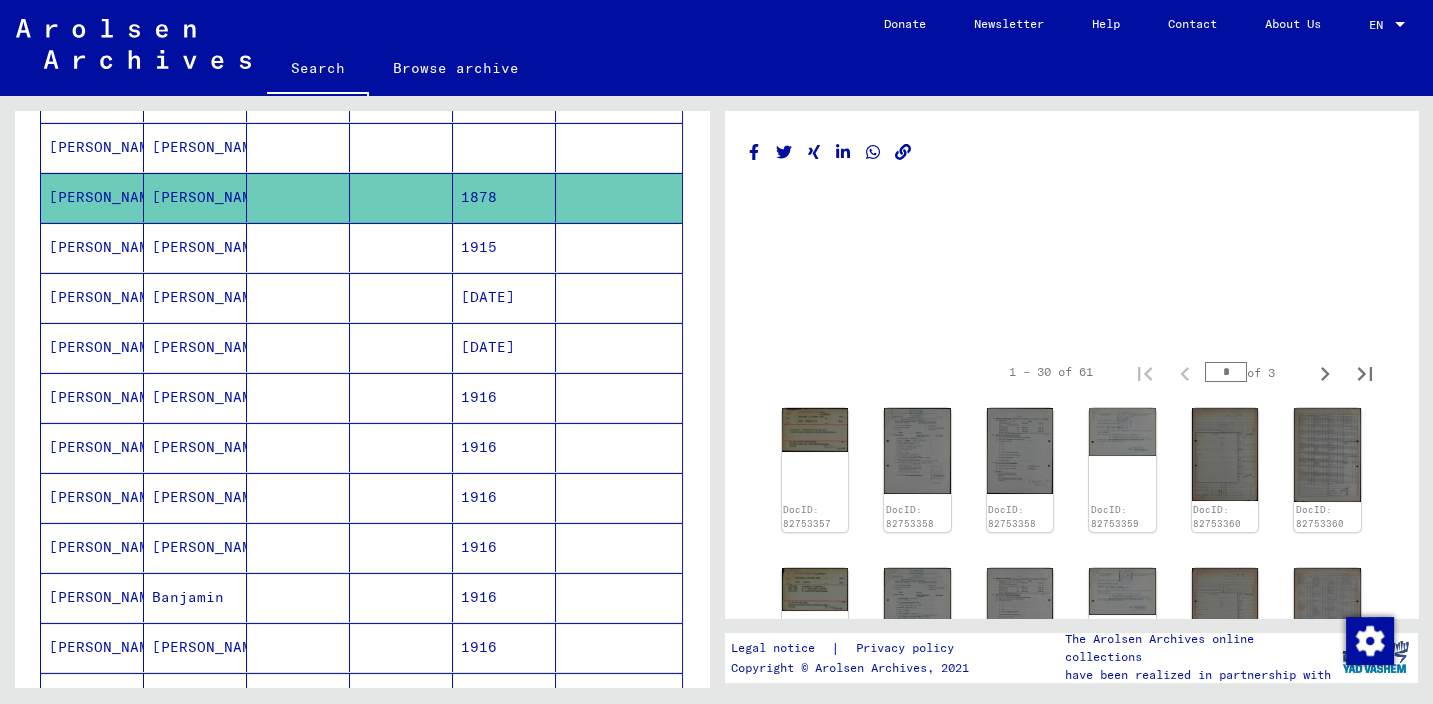 click at bounding box center (298, 297) 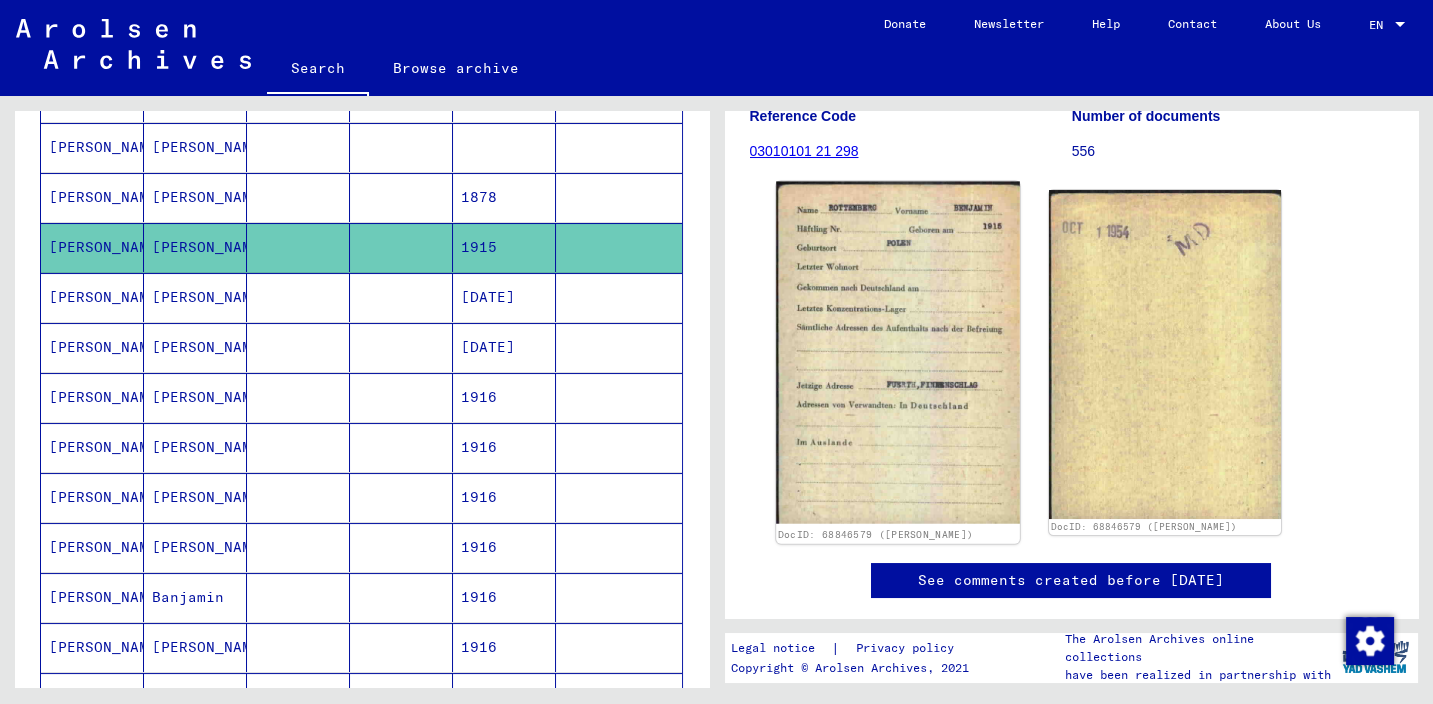 scroll, scrollTop: 317, scrollLeft: 0, axis: vertical 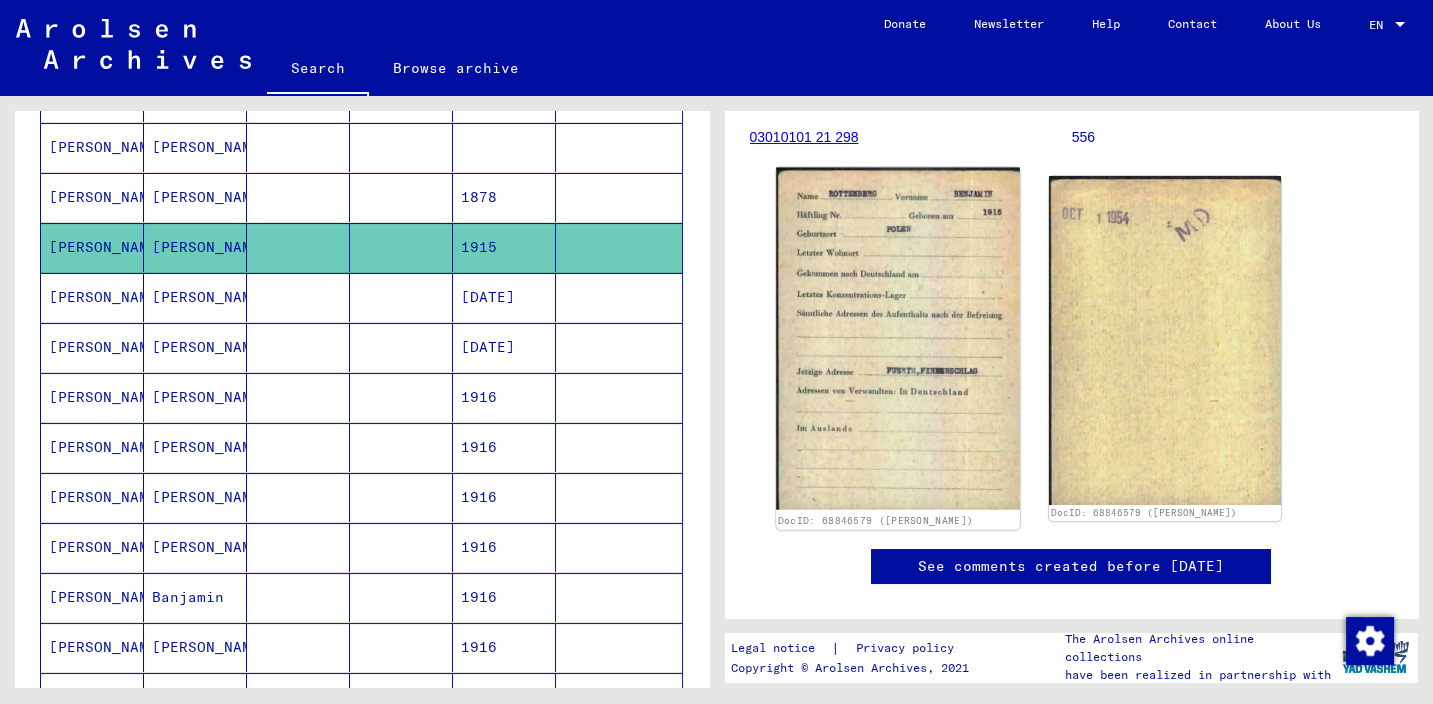 click 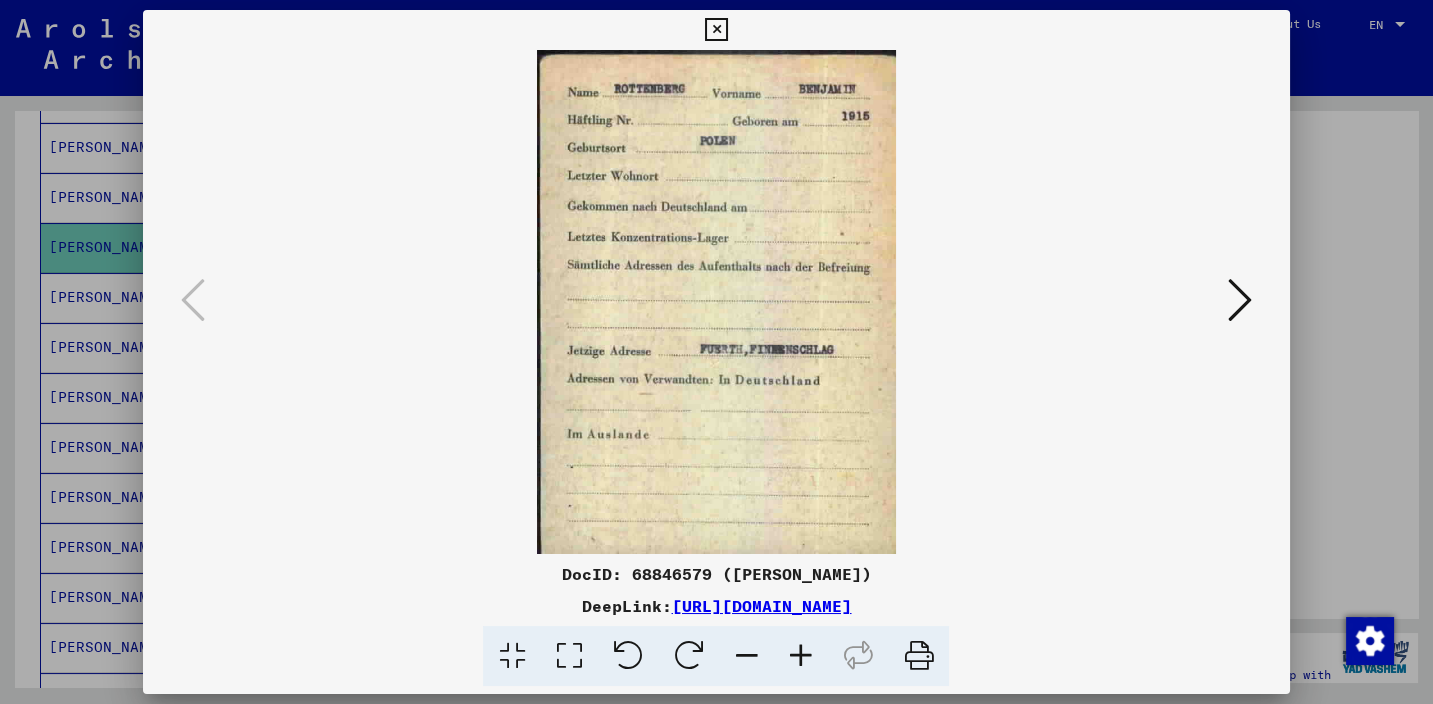 click at bounding box center (918, 656) 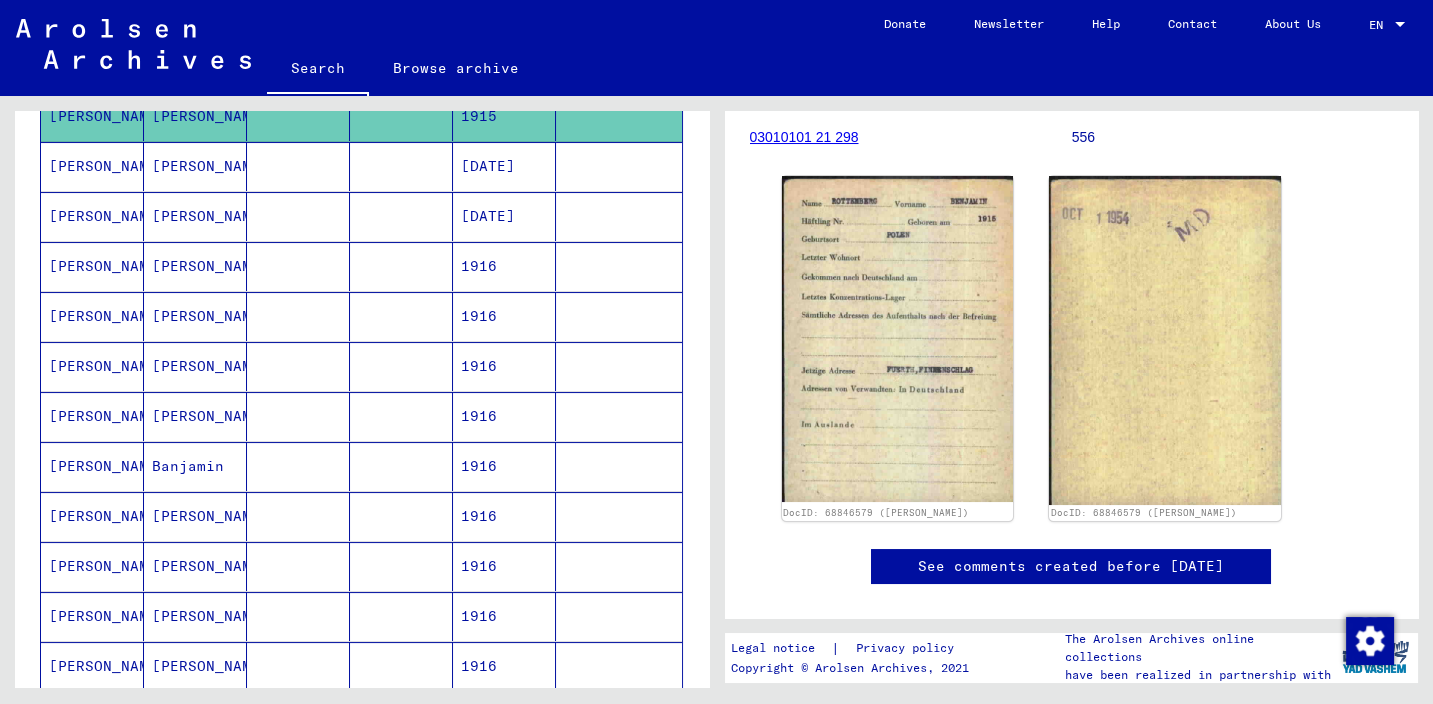 scroll, scrollTop: 744, scrollLeft: 0, axis: vertical 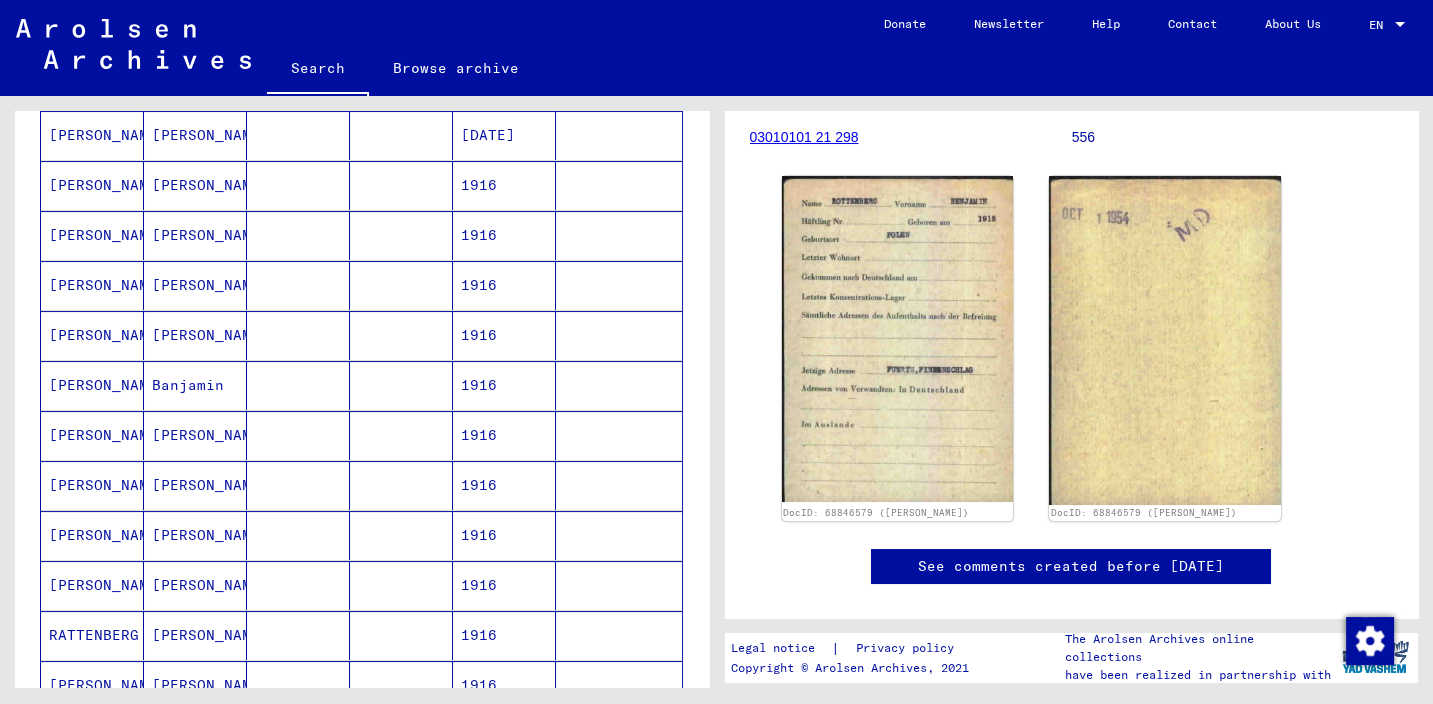 click on "1916" at bounding box center (504, 235) 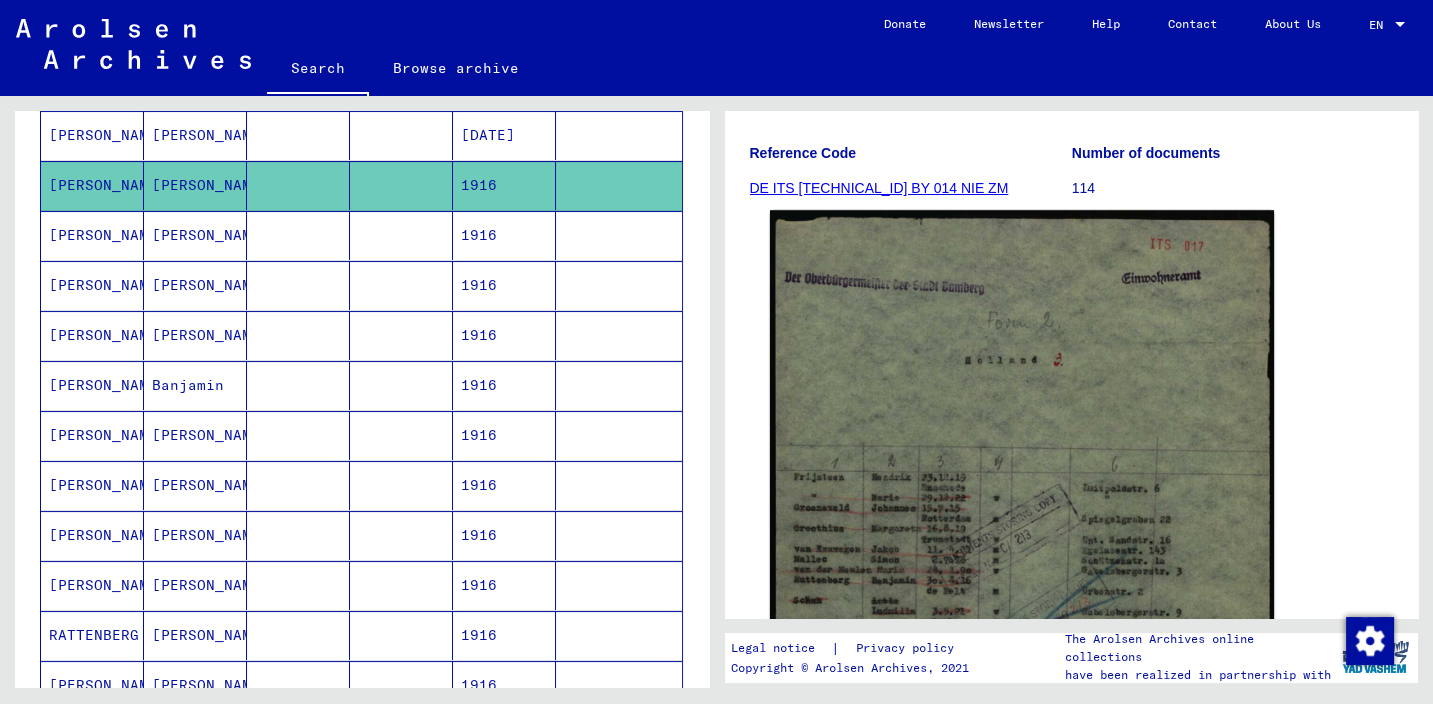 scroll, scrollTop: 317, scrollLeft: 0, axis: vertical 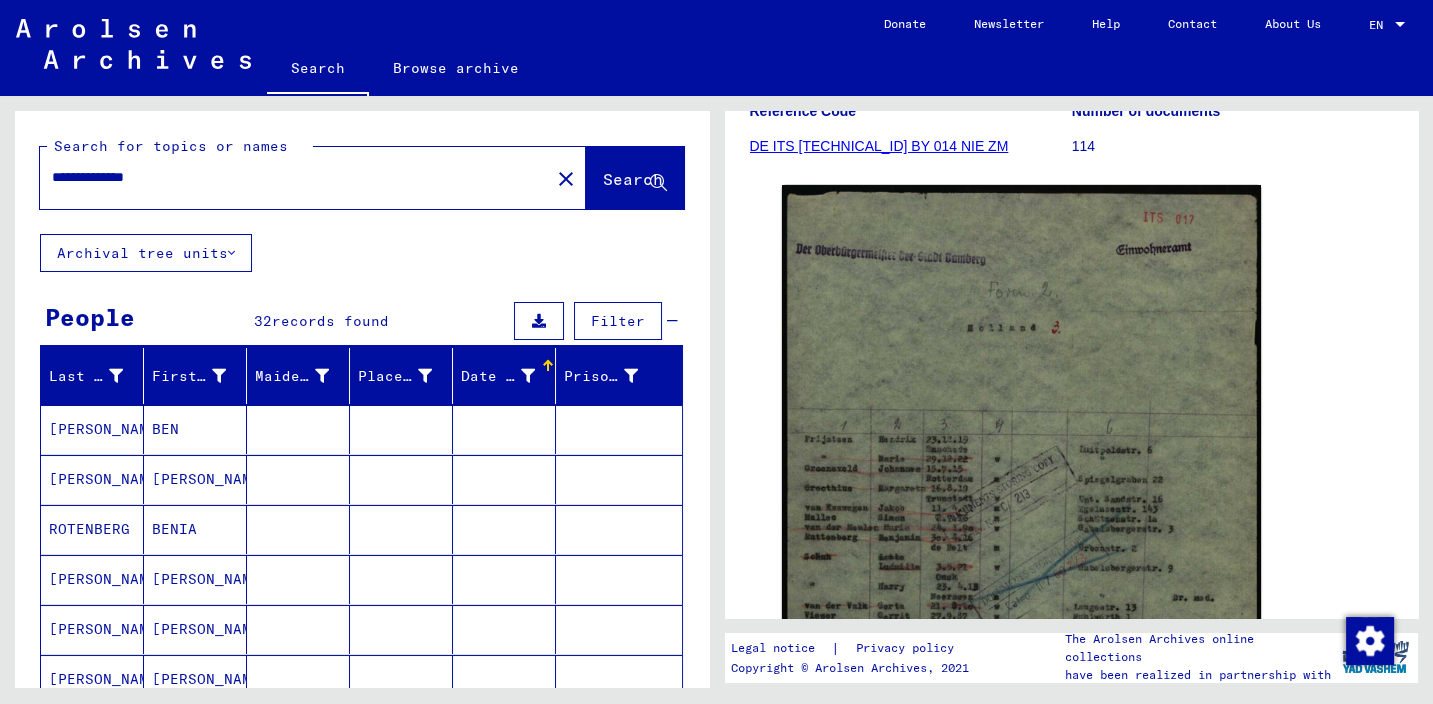 click on "**********" at bounding box center (295, 177) 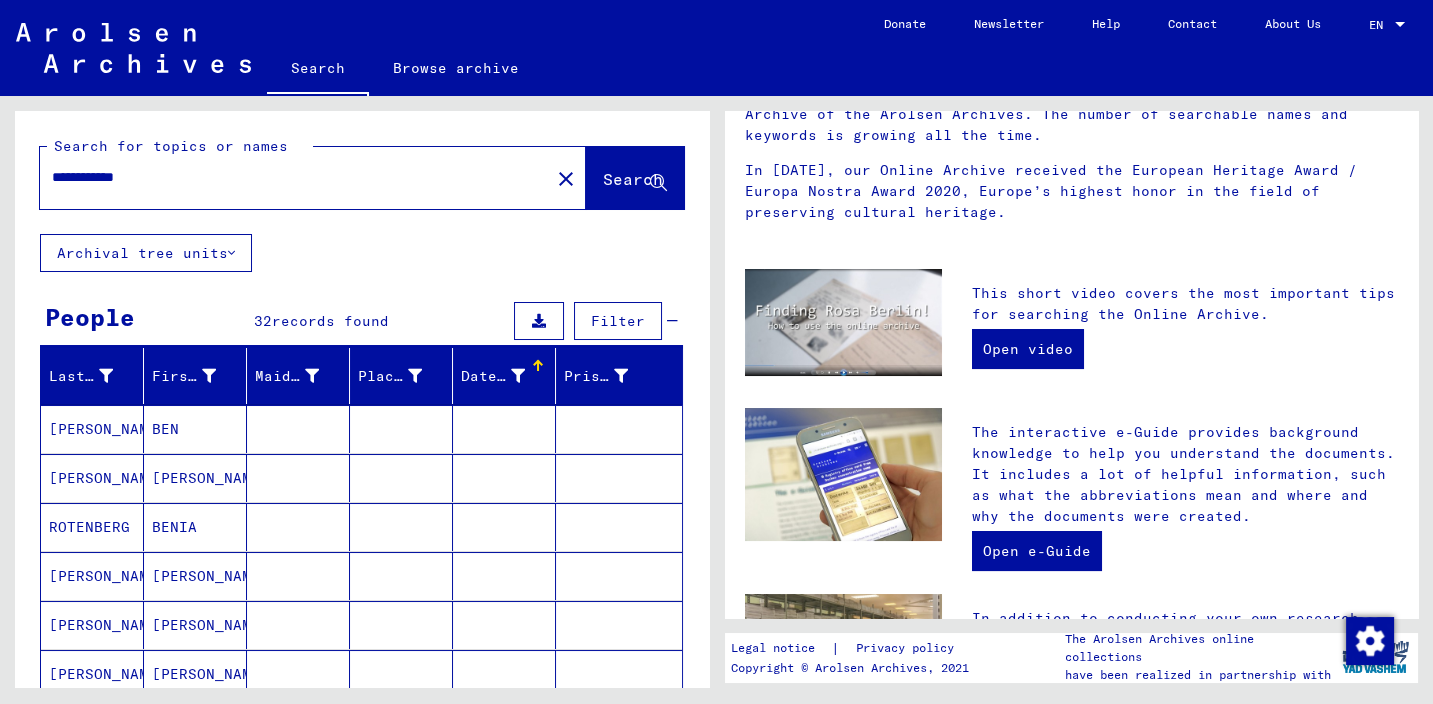 scroll, scrollTop: 0, scrollLeft: 0, axis: both 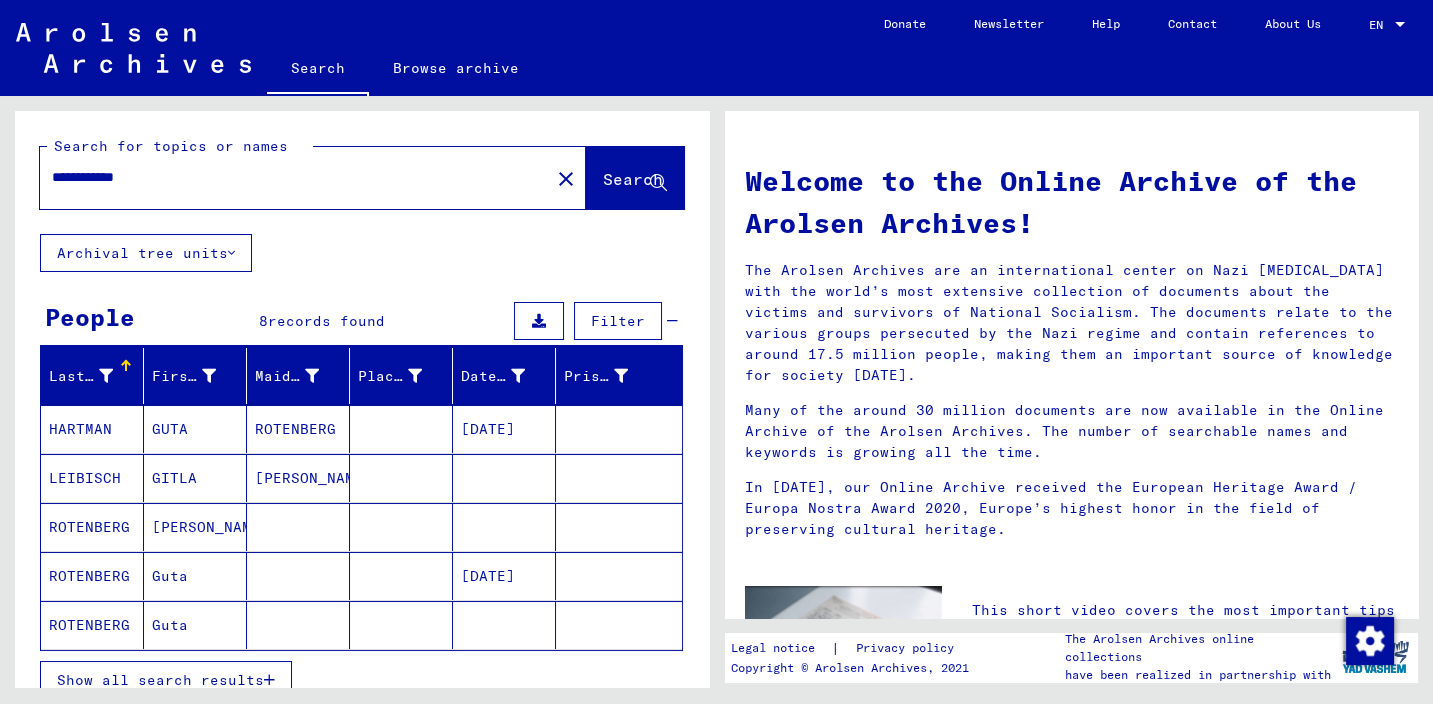 click on "Show all search results" at bounding box center (160, 680) 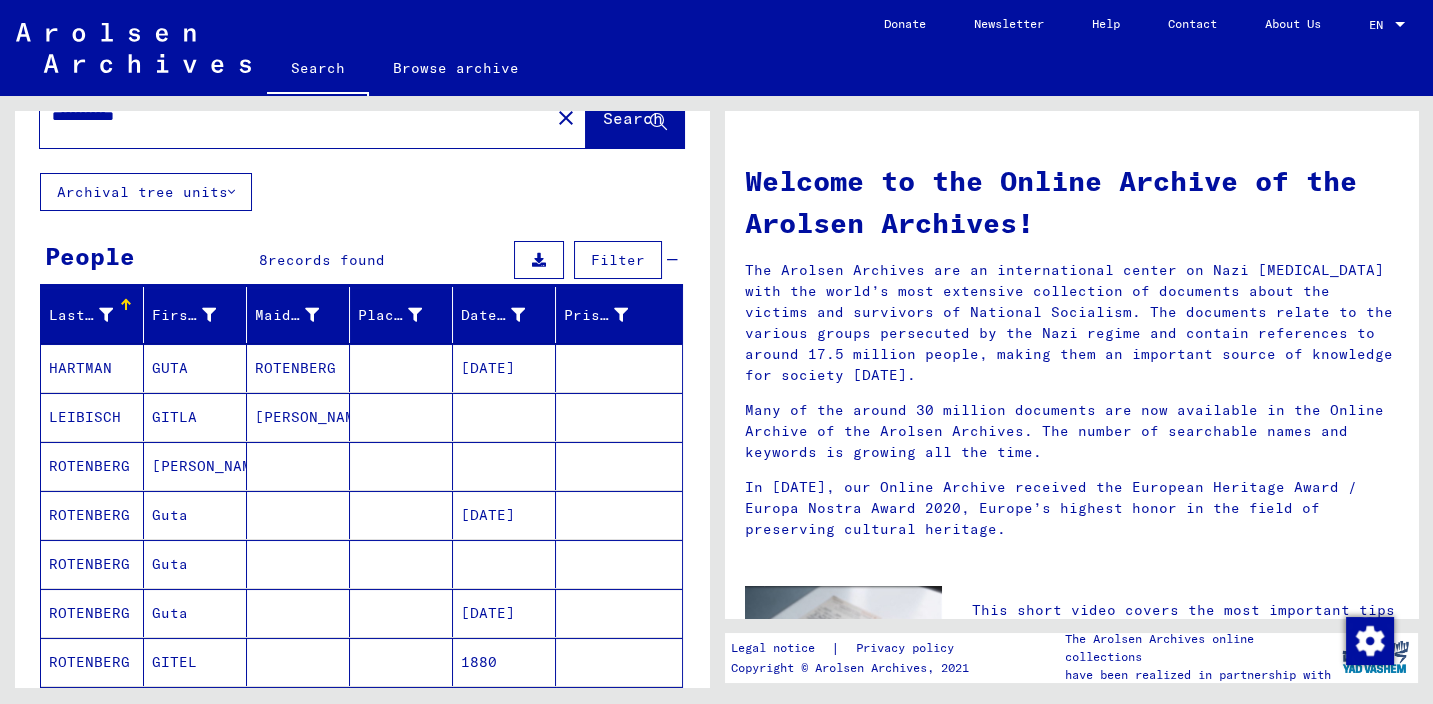 scroll, scrollTop: 0, scrollLeft: 0, axis: both 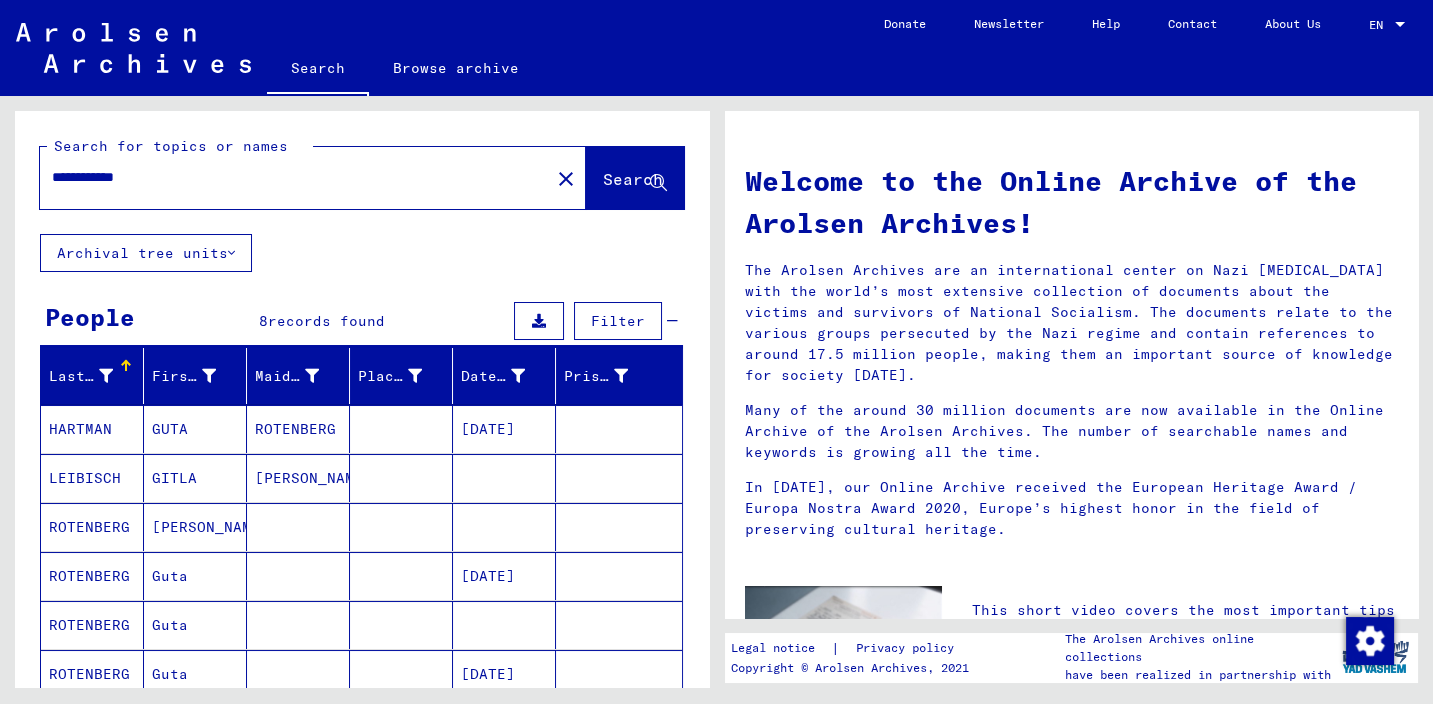 click on "**********" 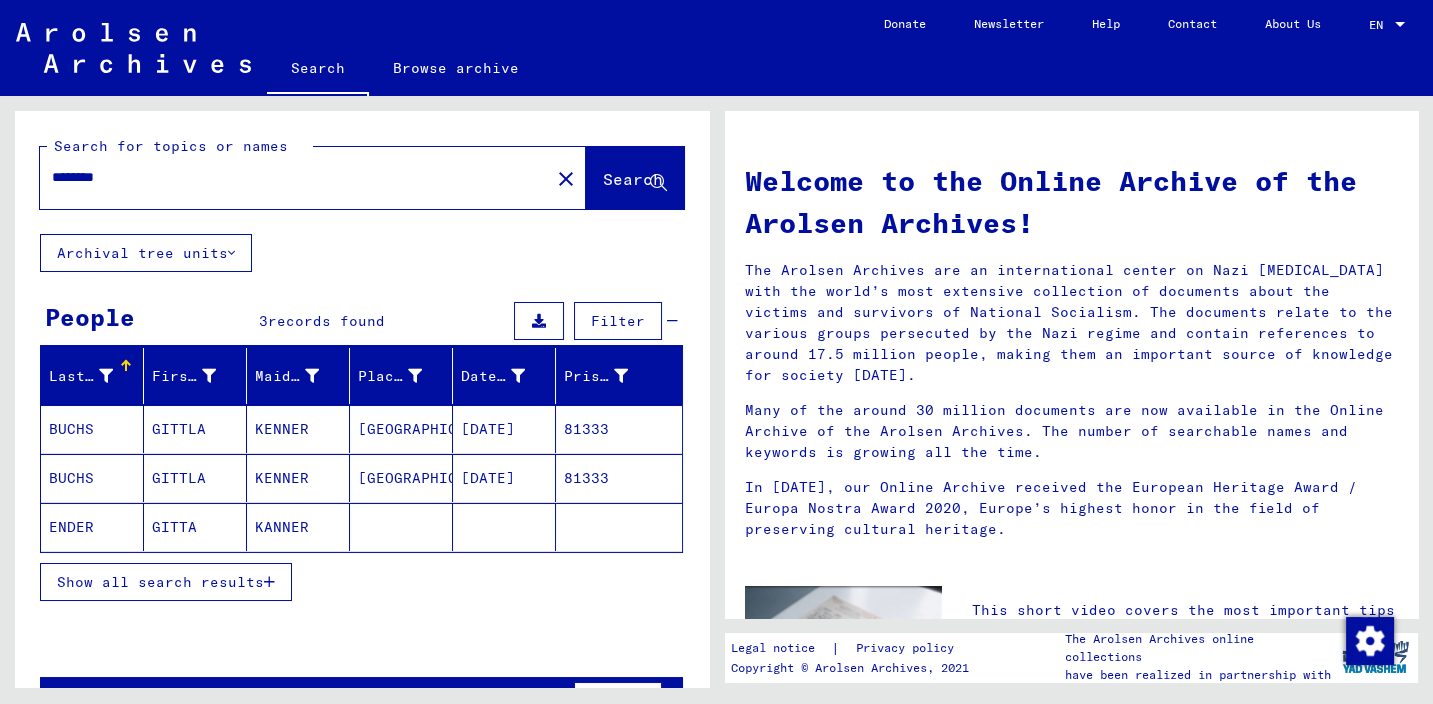click on "Show all search results" at bounding box center [166, 582] 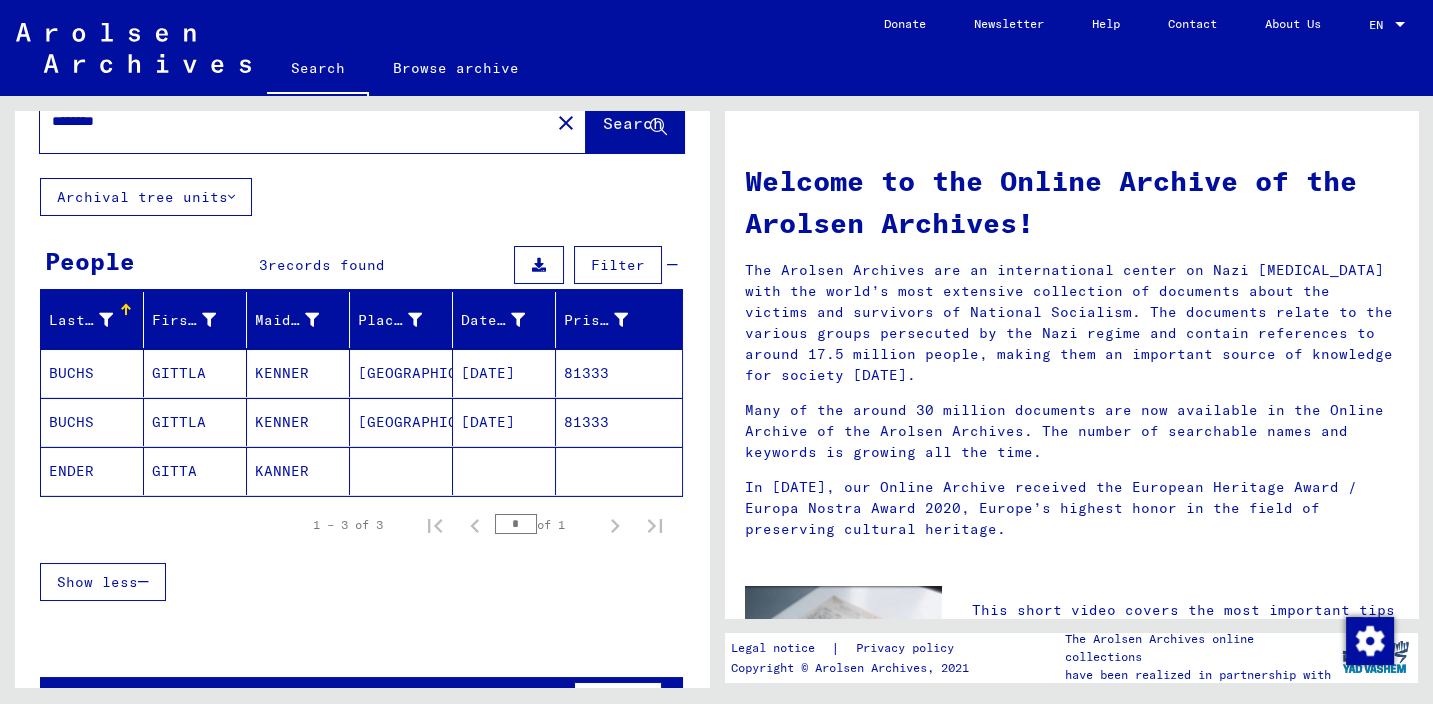 scroll, scrollTop: 106, scrollLeft: 0, axis: vertical 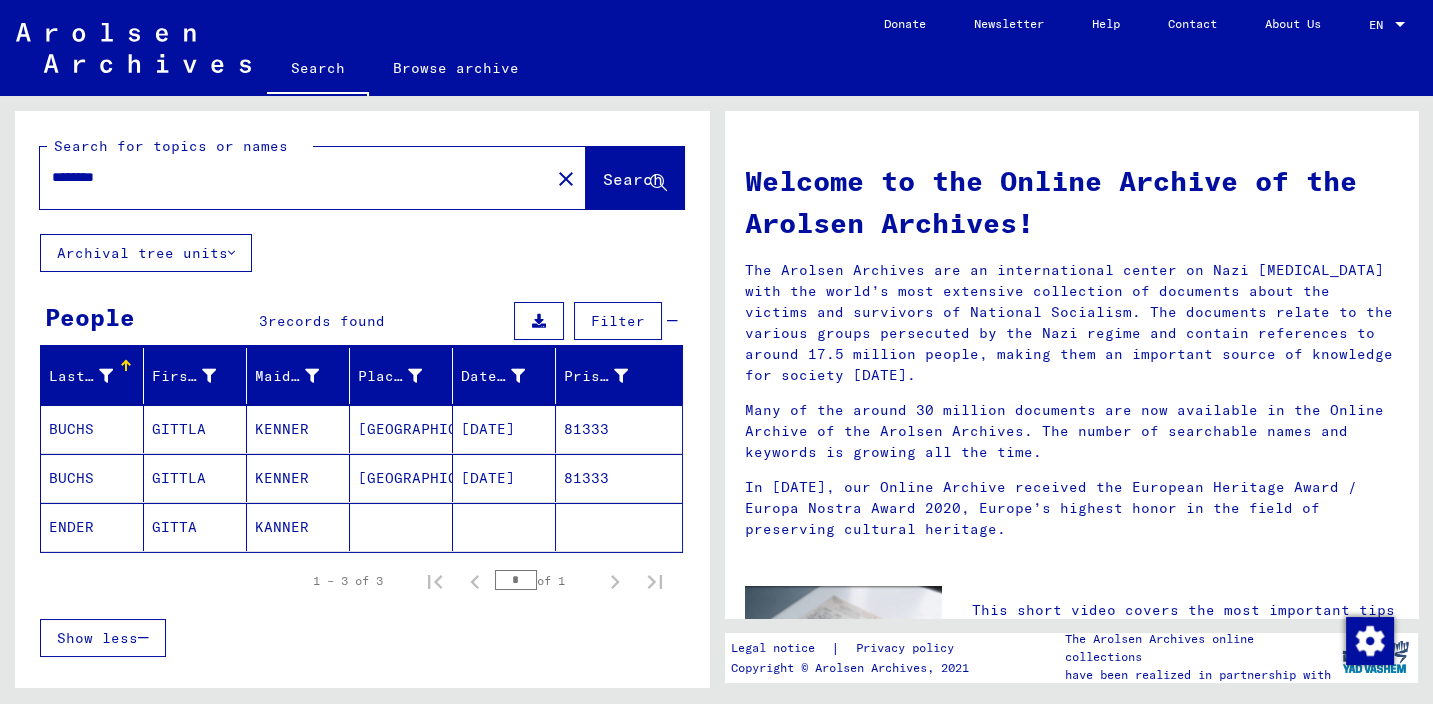drag, startPoint x: 35, startPoint y: 179, endPoint x: -39, endPoint y: 189, distance: 74.672615 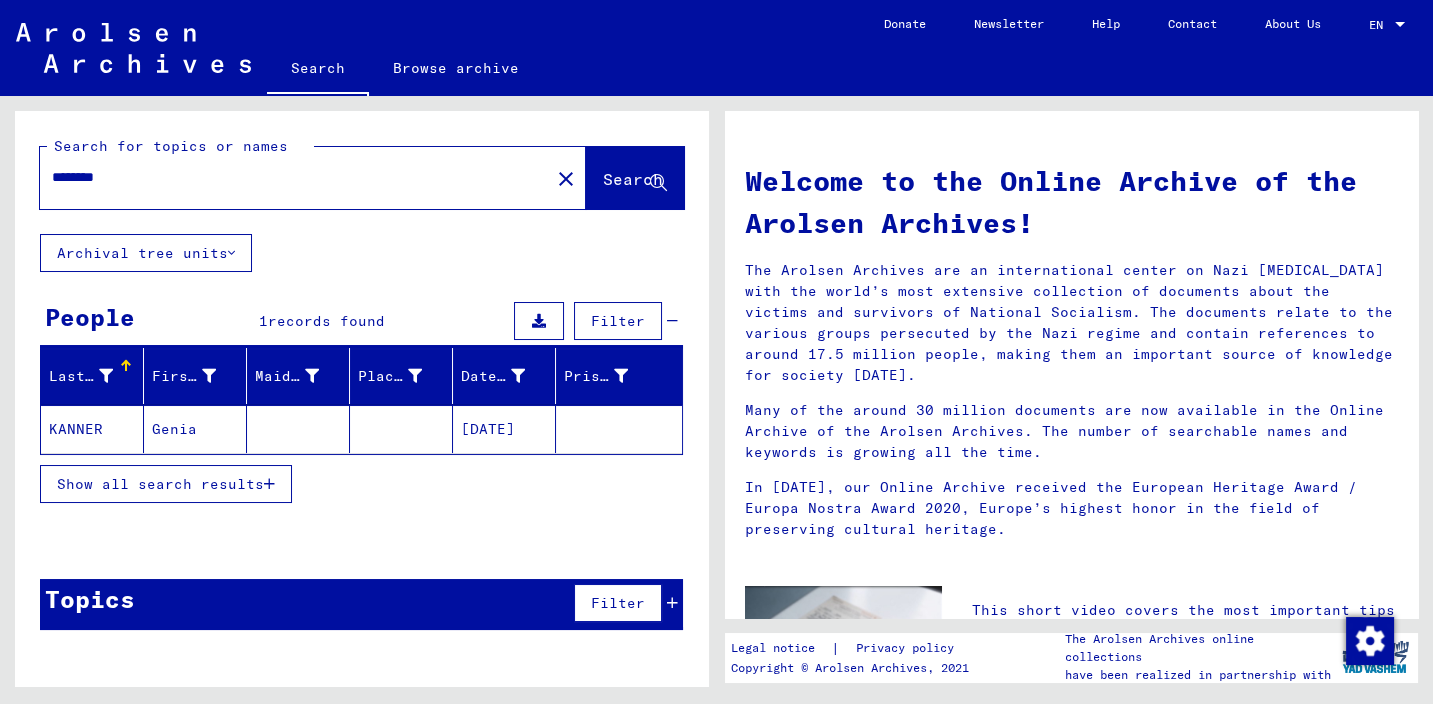 click on "Genia" 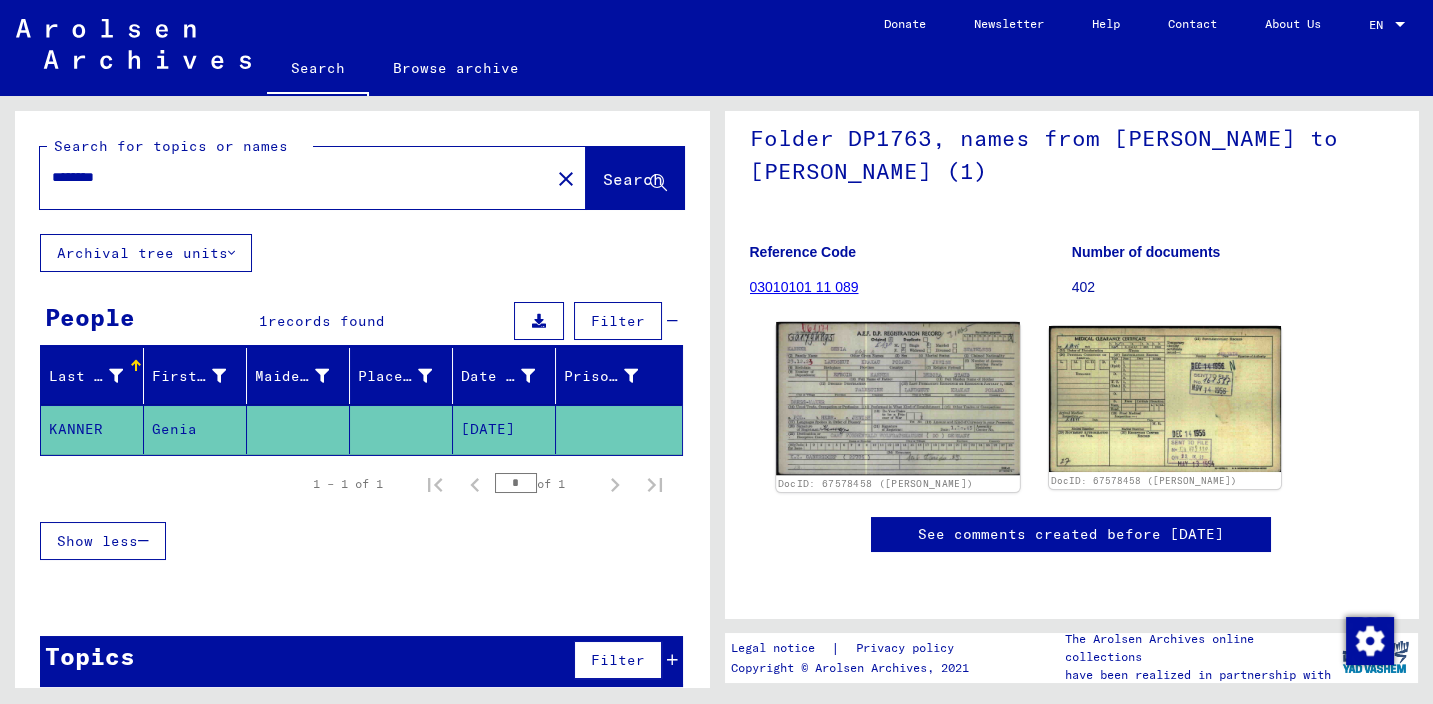 scroll, scrollTop: 212, scrollLeft: 0, axis: vertical 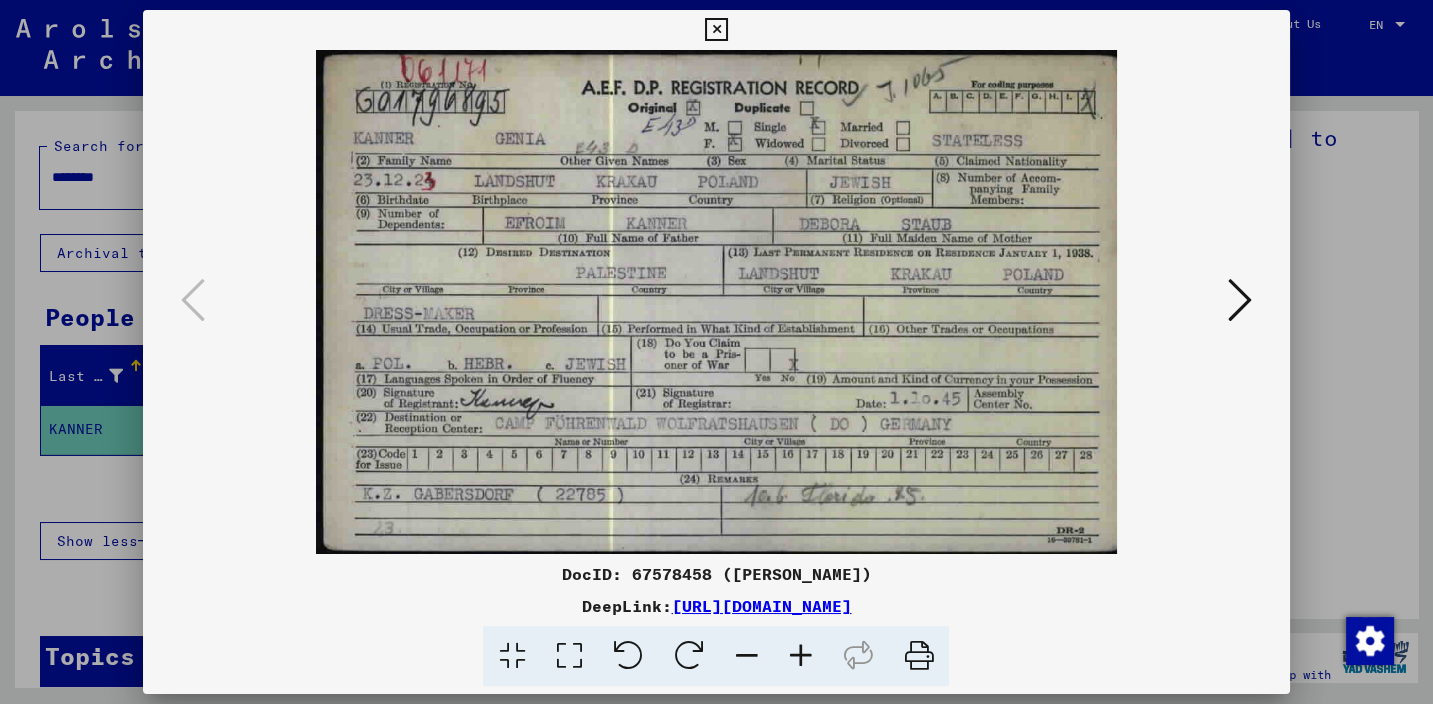 click at bounding box center [918, 656] 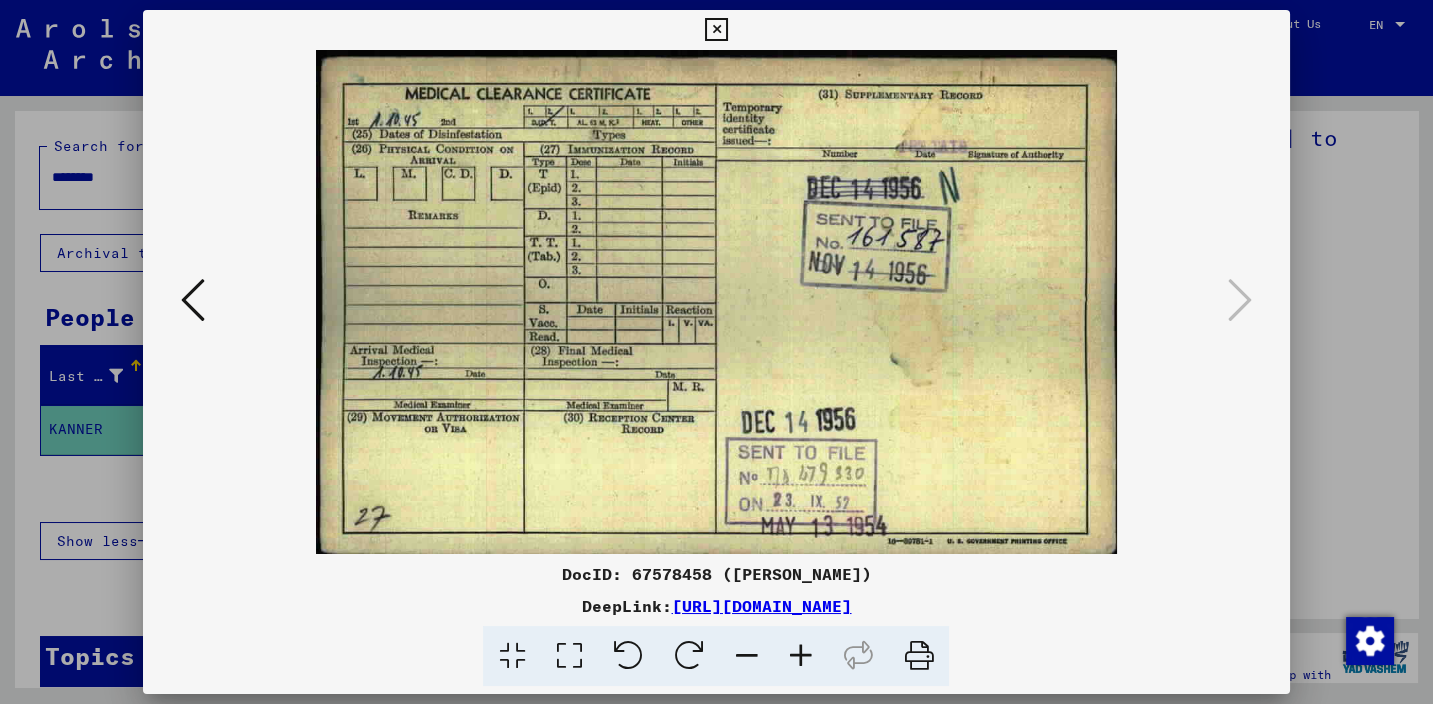 click at bounding box center (918, 656) 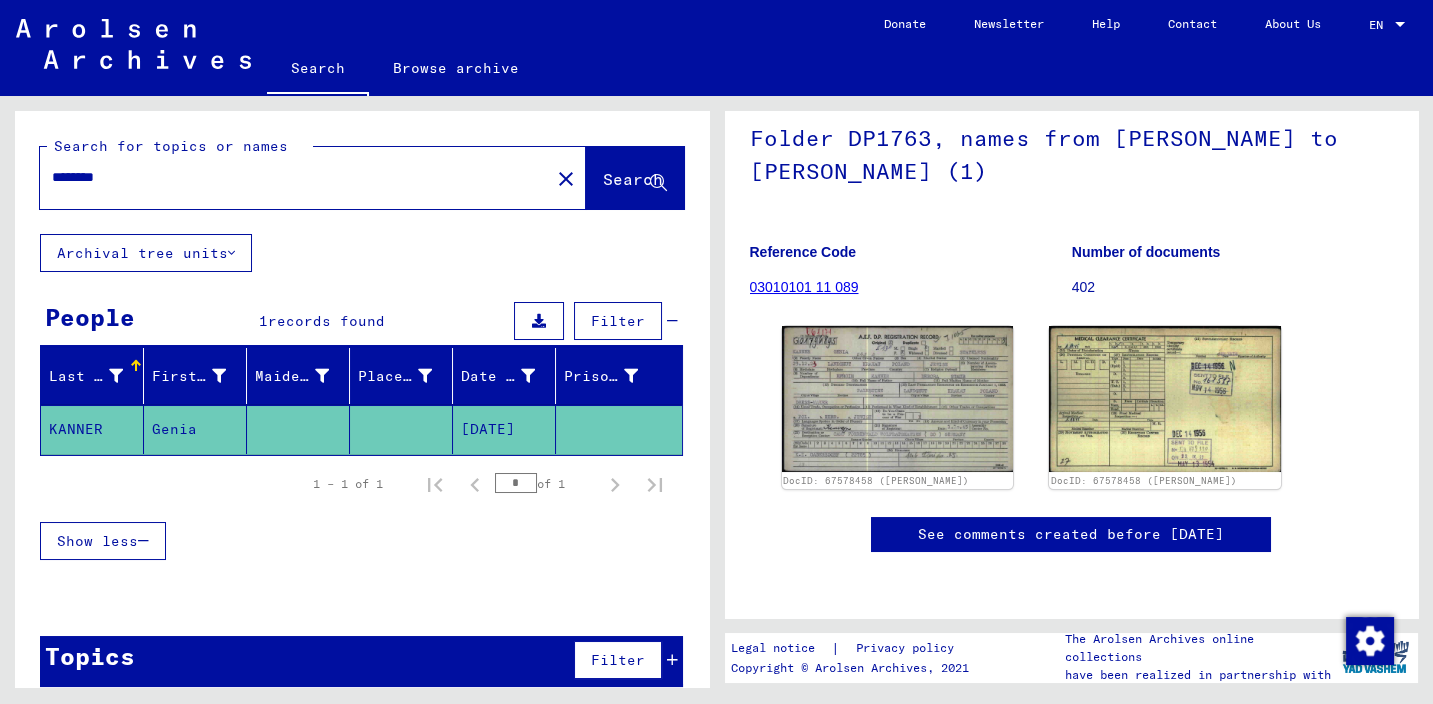 click on "1 – 1 of 1  *  of 1" at bounding box center (361, 484) 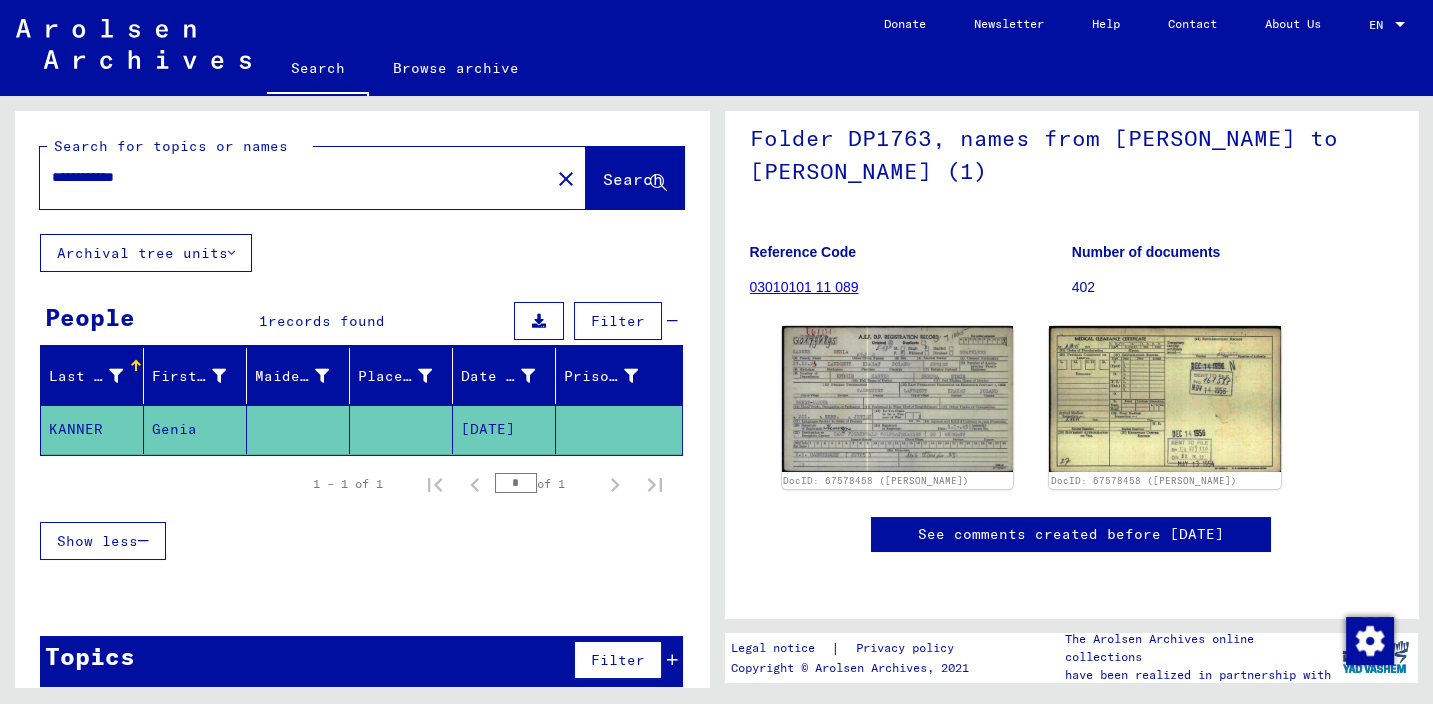type on "**********" 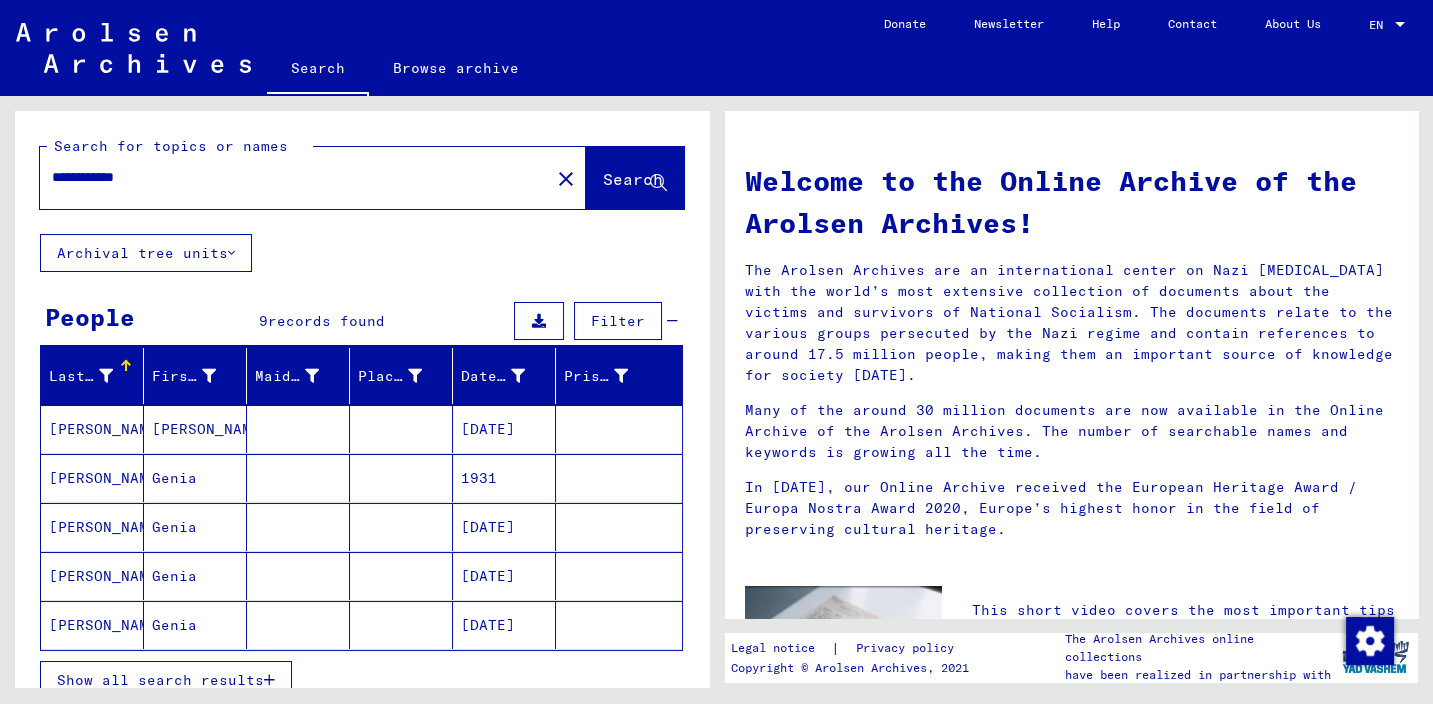 click on "Show all search results" at bounding box center [160, 680] 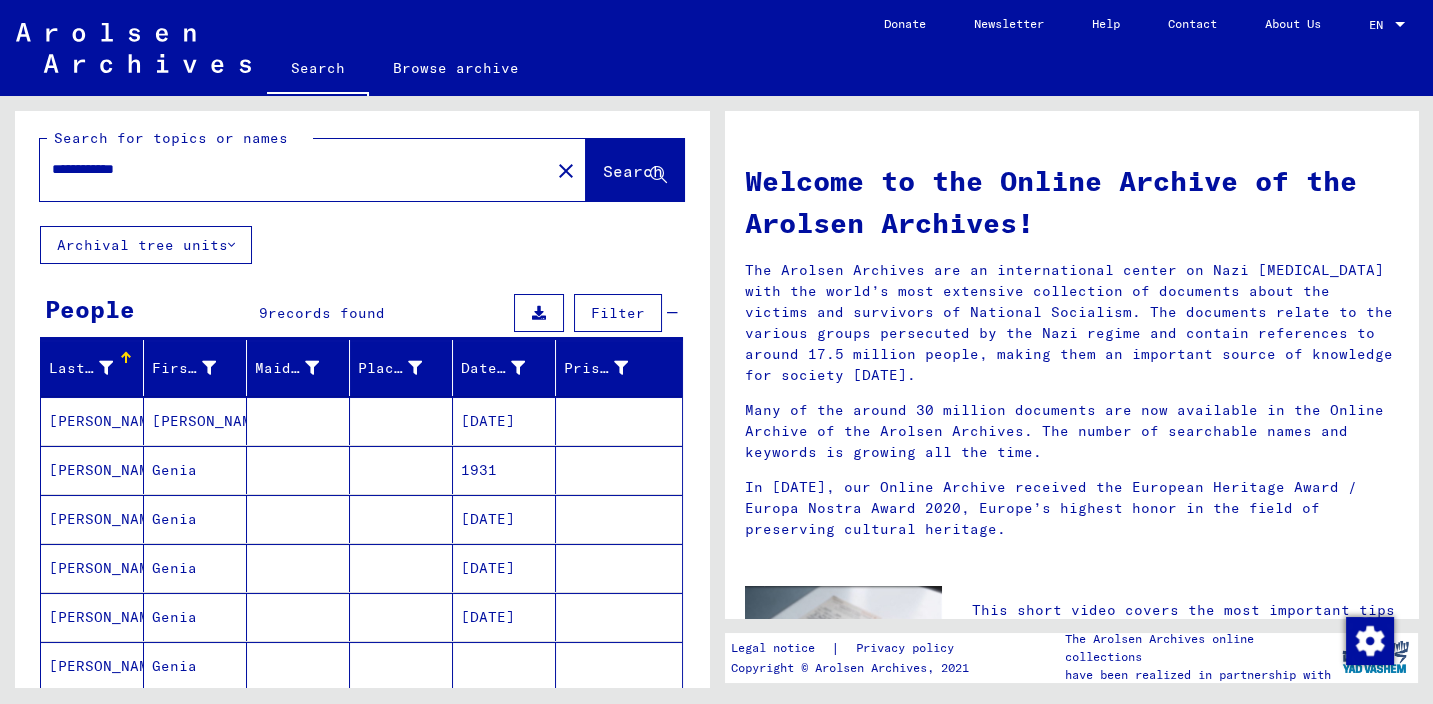scroll, scrollTop: 0, scrollLeft: 0, axis: both 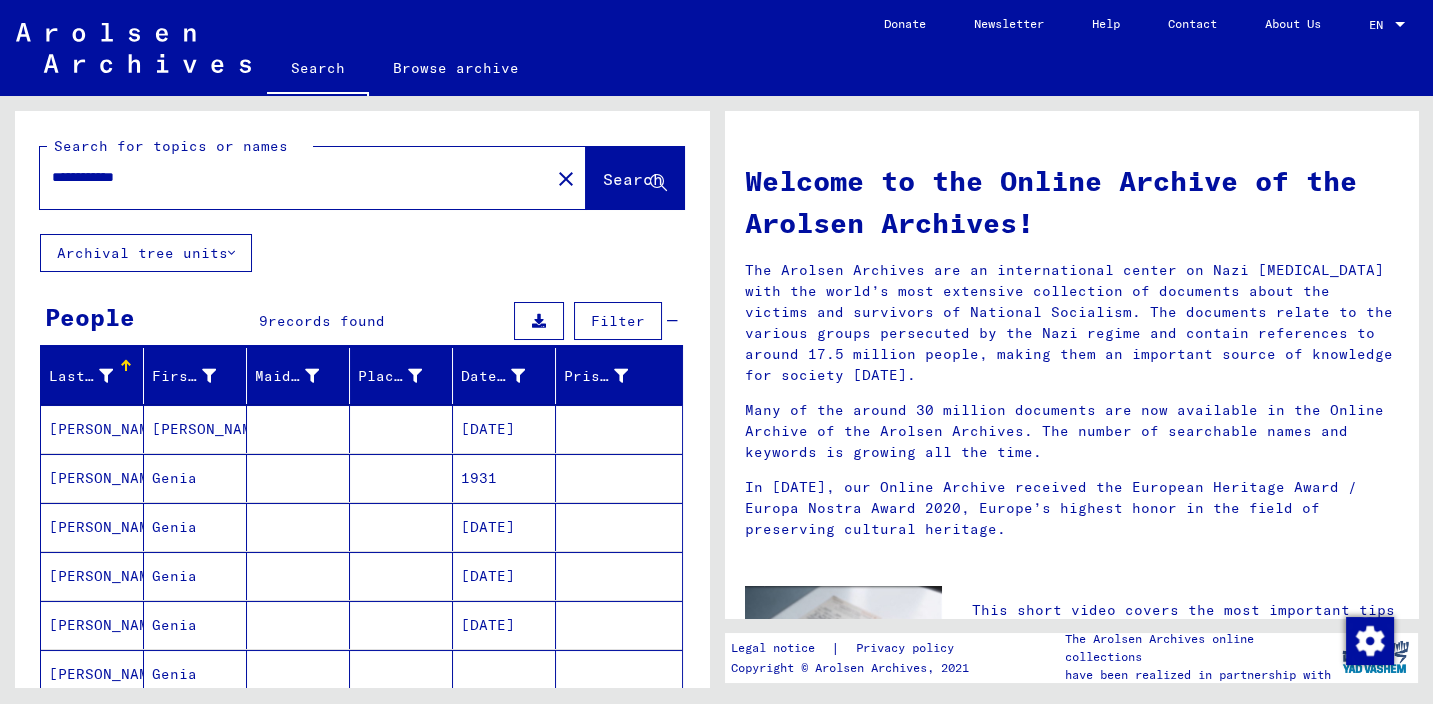 click on "Date of Birth" at bounding box center [508, 376] 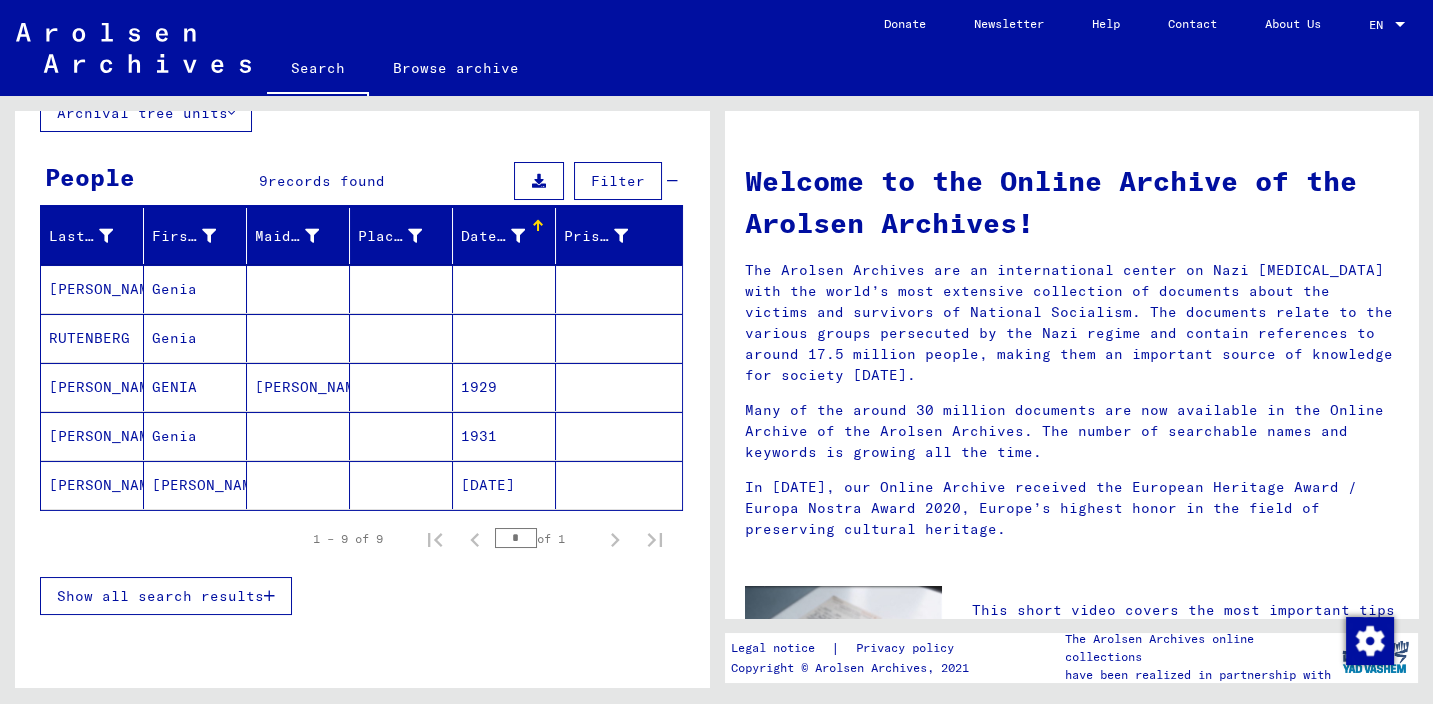 scroll, scrollTop: 106, scrollLeft: 0, axis: vertical 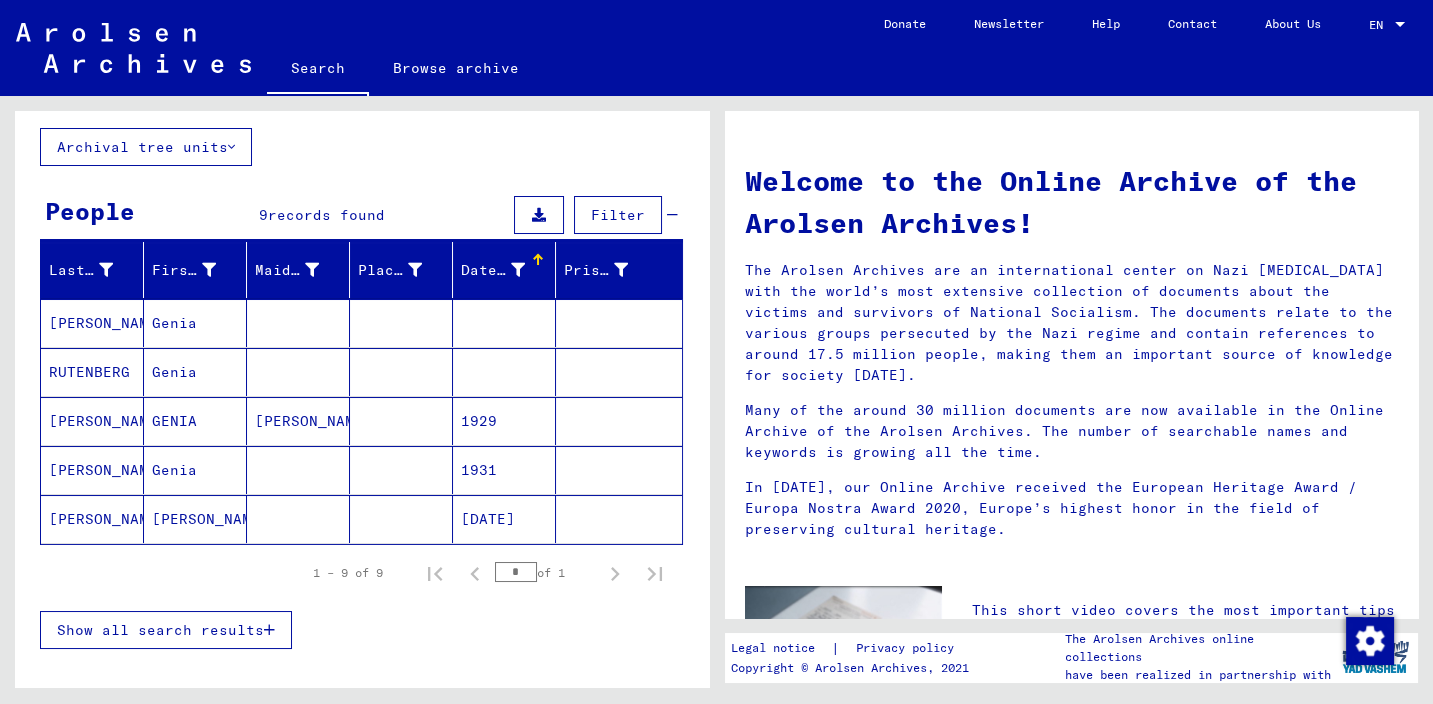 click on "[PERSON_NAME]" at bounding box center [92, 372] 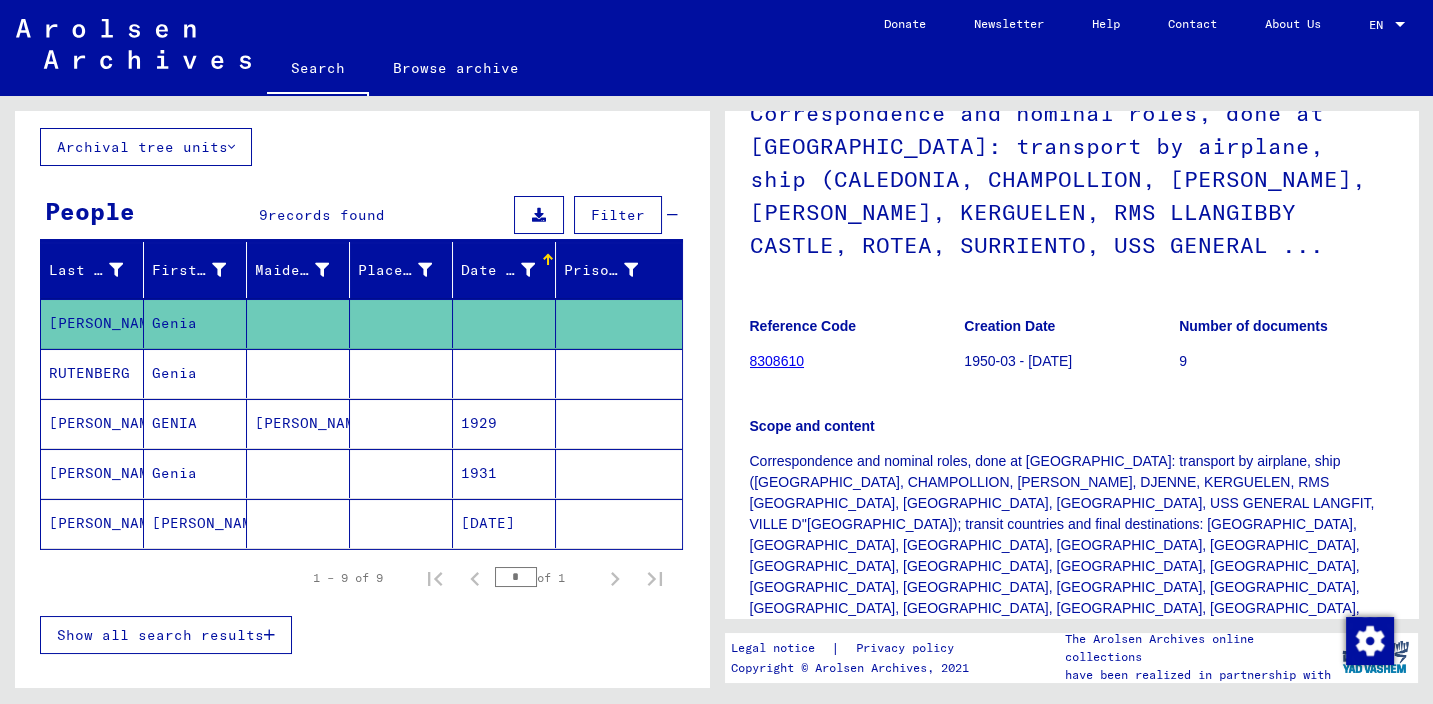 scroll, scrollTop: 317, scrollLeft: 0, axis: vertical 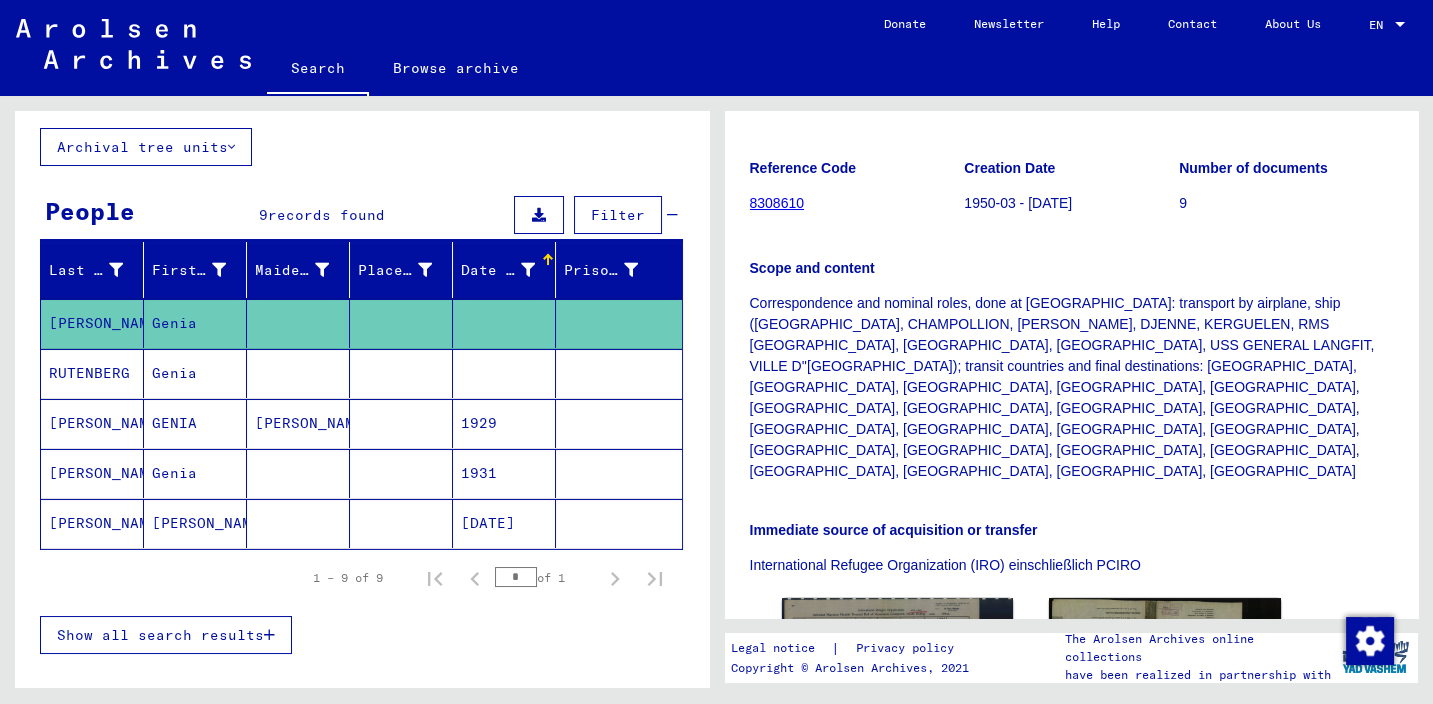 click on "Genia" at bounding box center [195, 423] 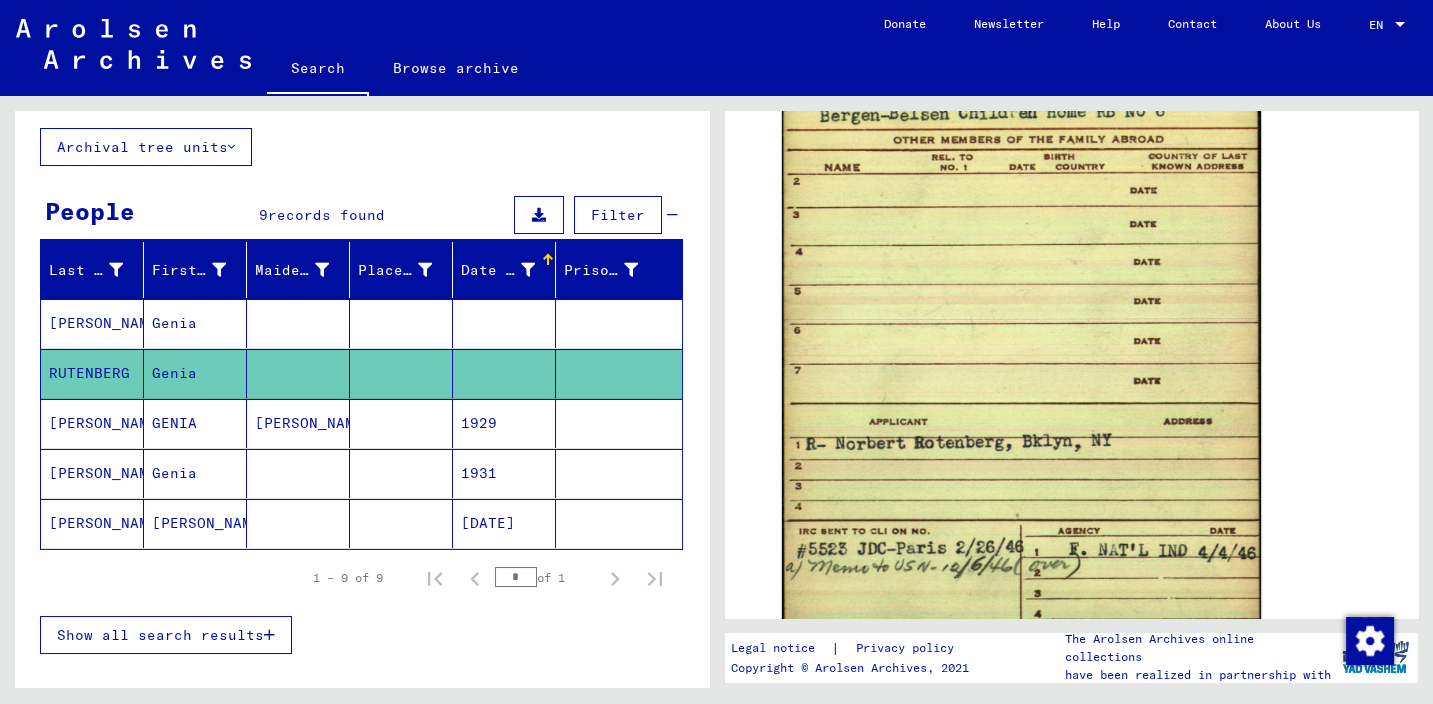 scroll, scrollTop: 1058, scrollLeft: 0, axis: vertical 